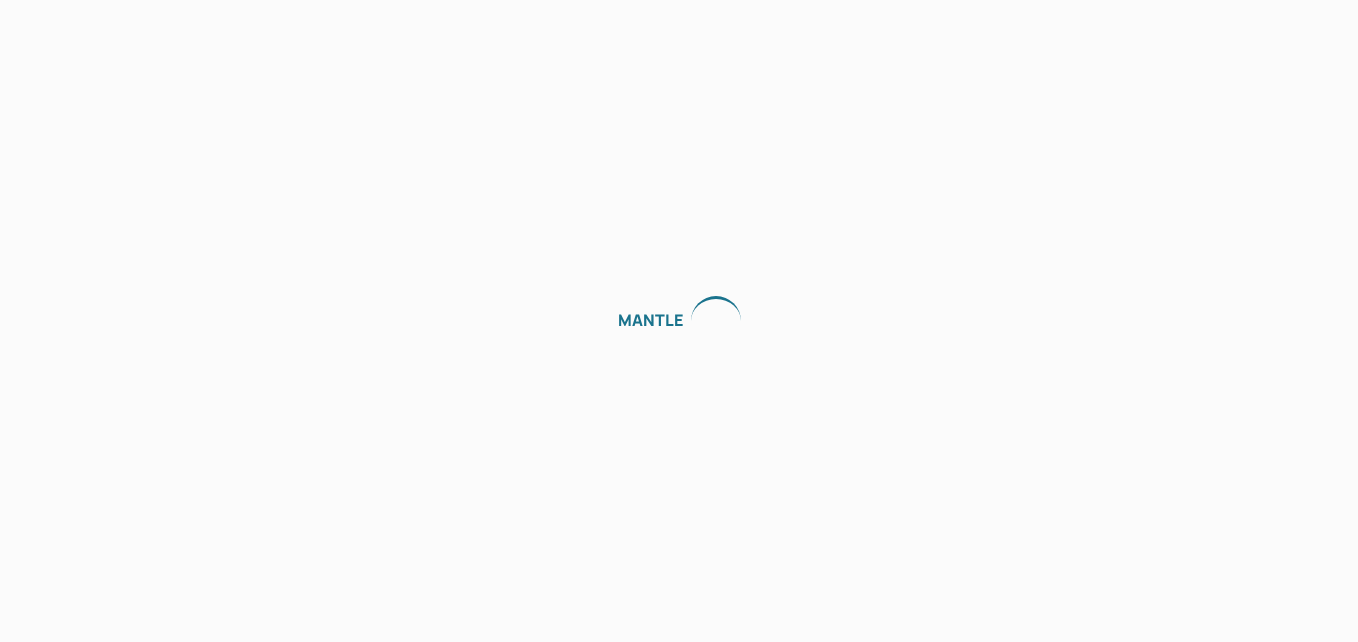 scroll, scrollTop: 0, scrollLeft: 0, axis: both 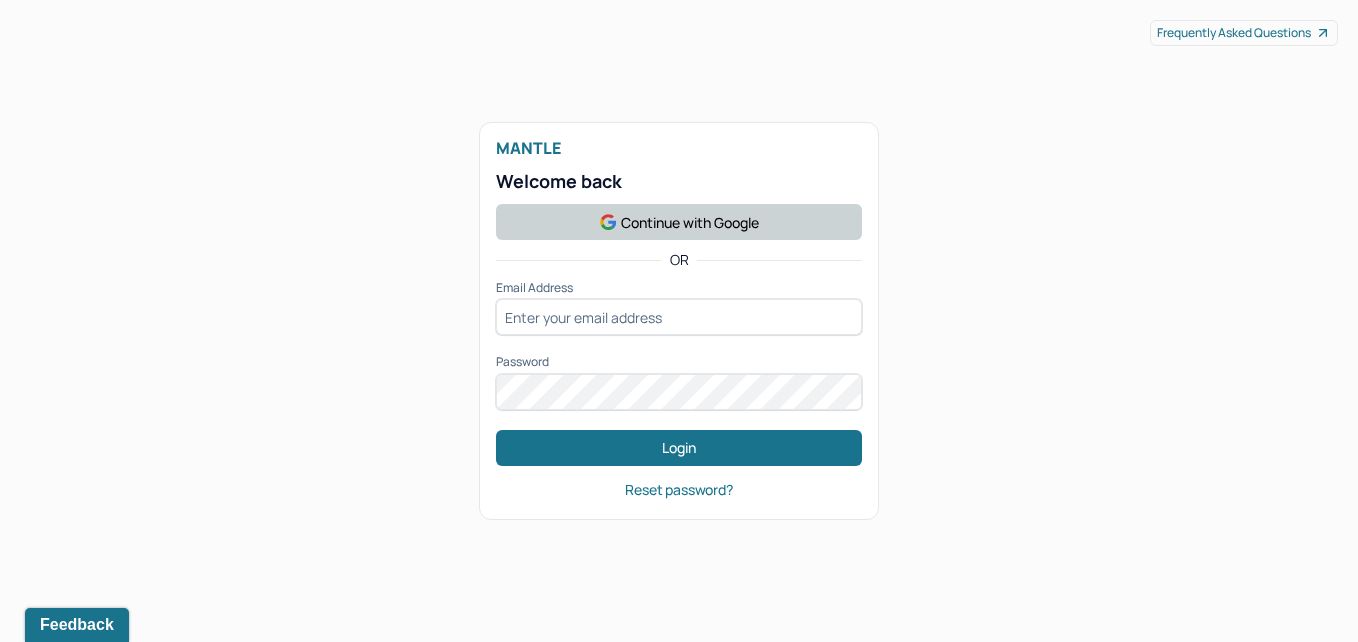 click on "Continue with Google" at bounding box center [679, 222] 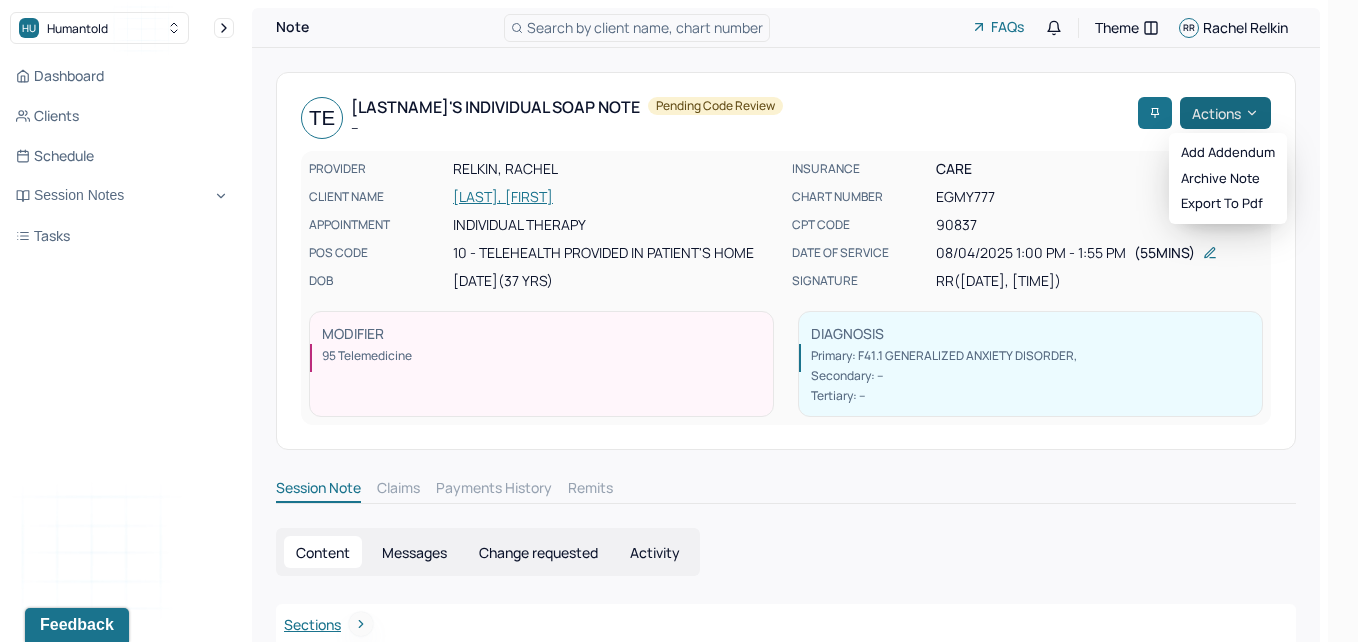 click on "Actions" at bounding box center [1225, 113] 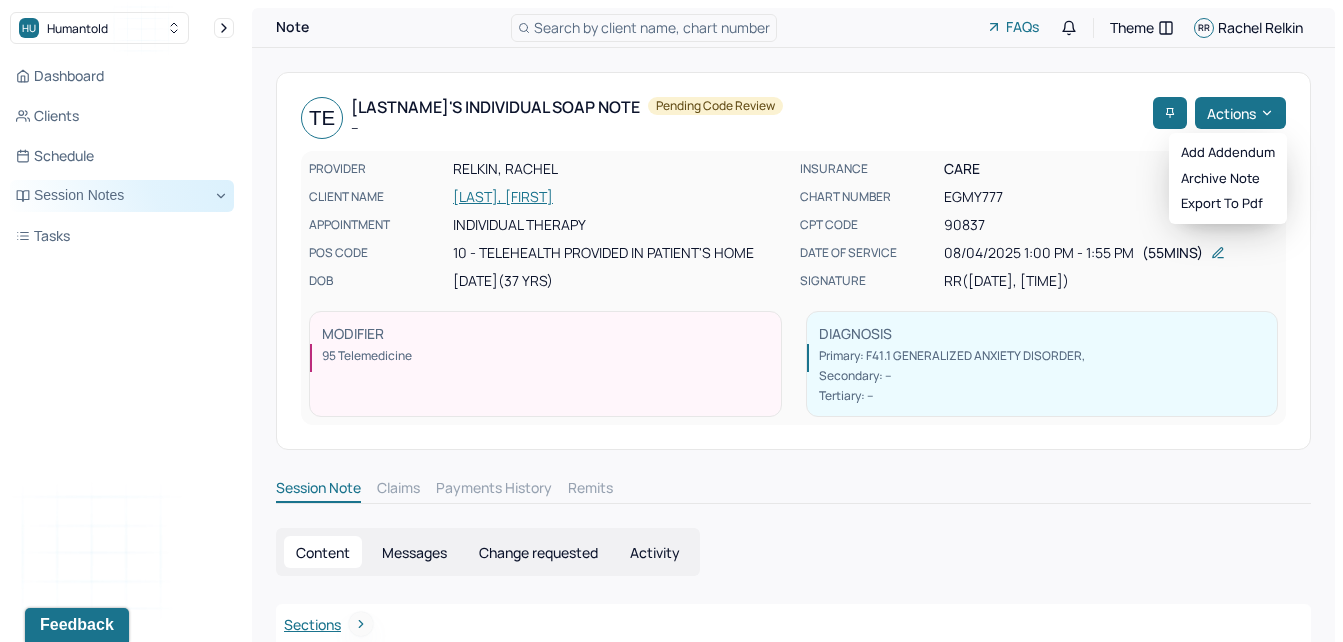 click on "Session Notes" at bounding box center [122, 196] 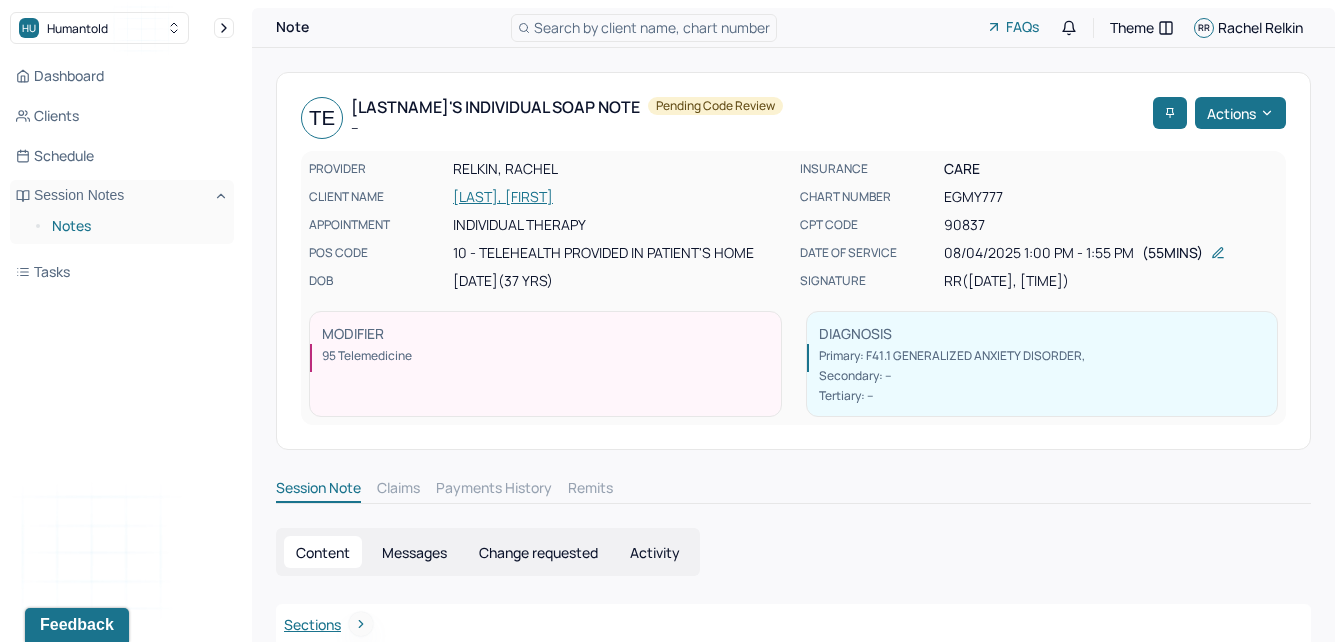 click on "Notes" at bounding box center [135, 226] 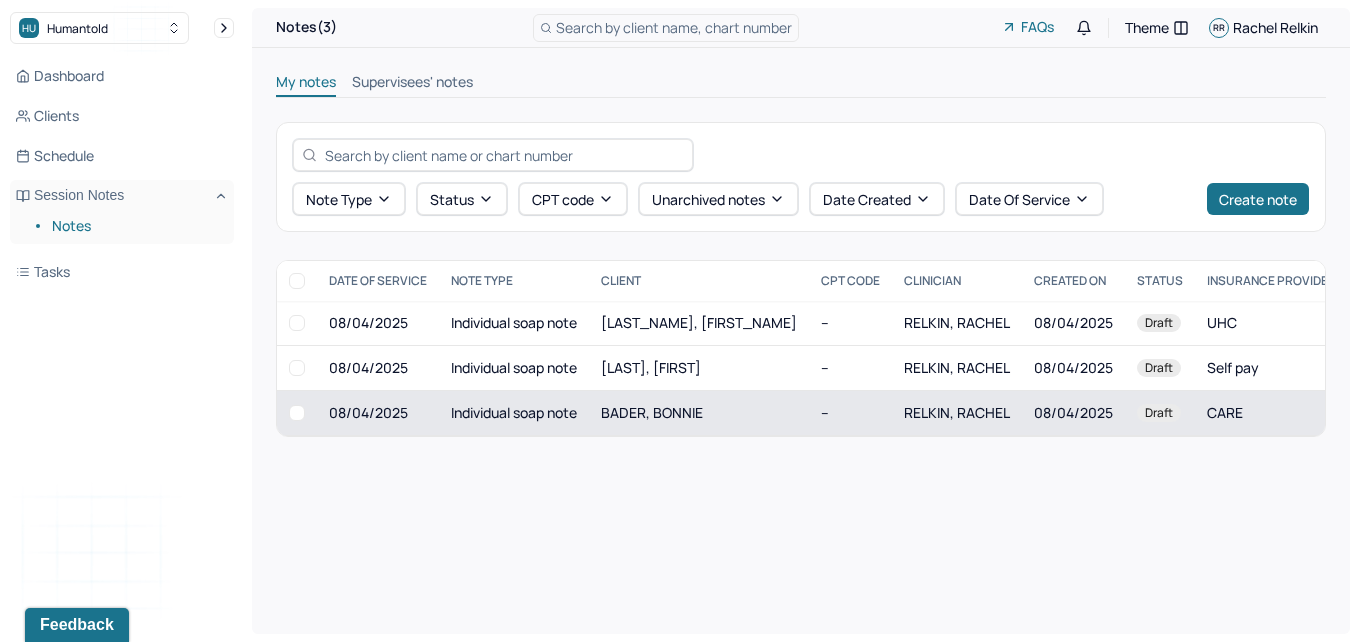 click at bounding box center [297, 413] 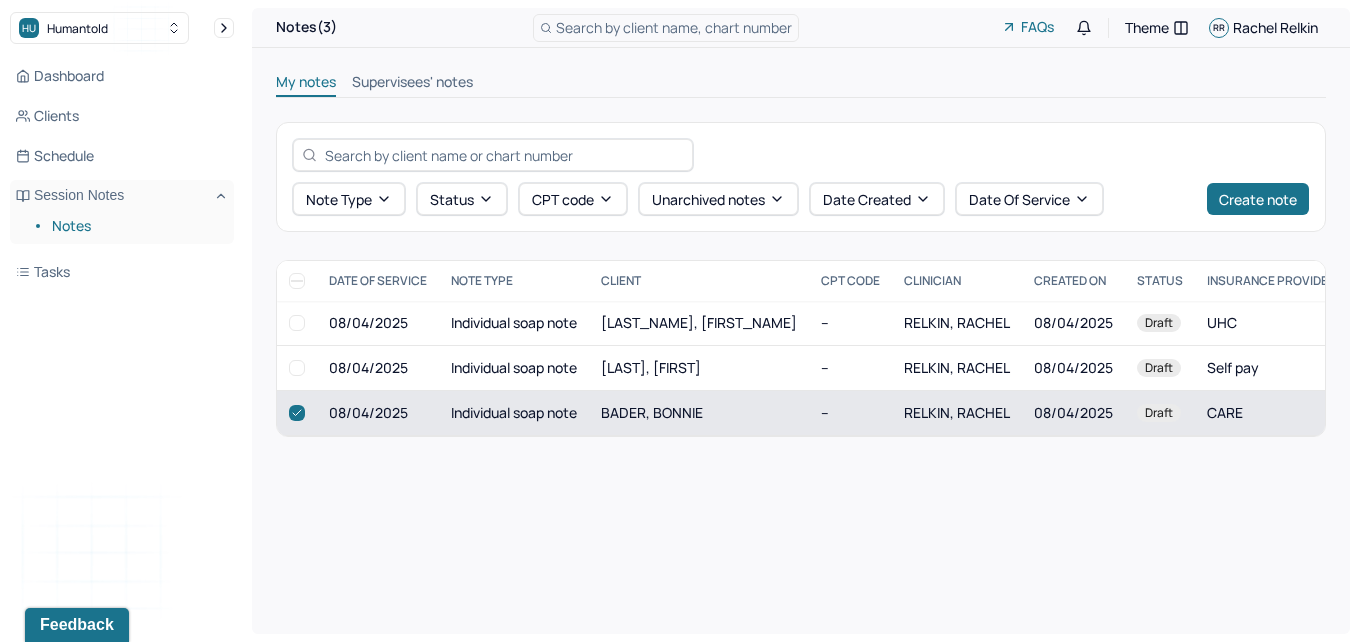 checkbox on "true" 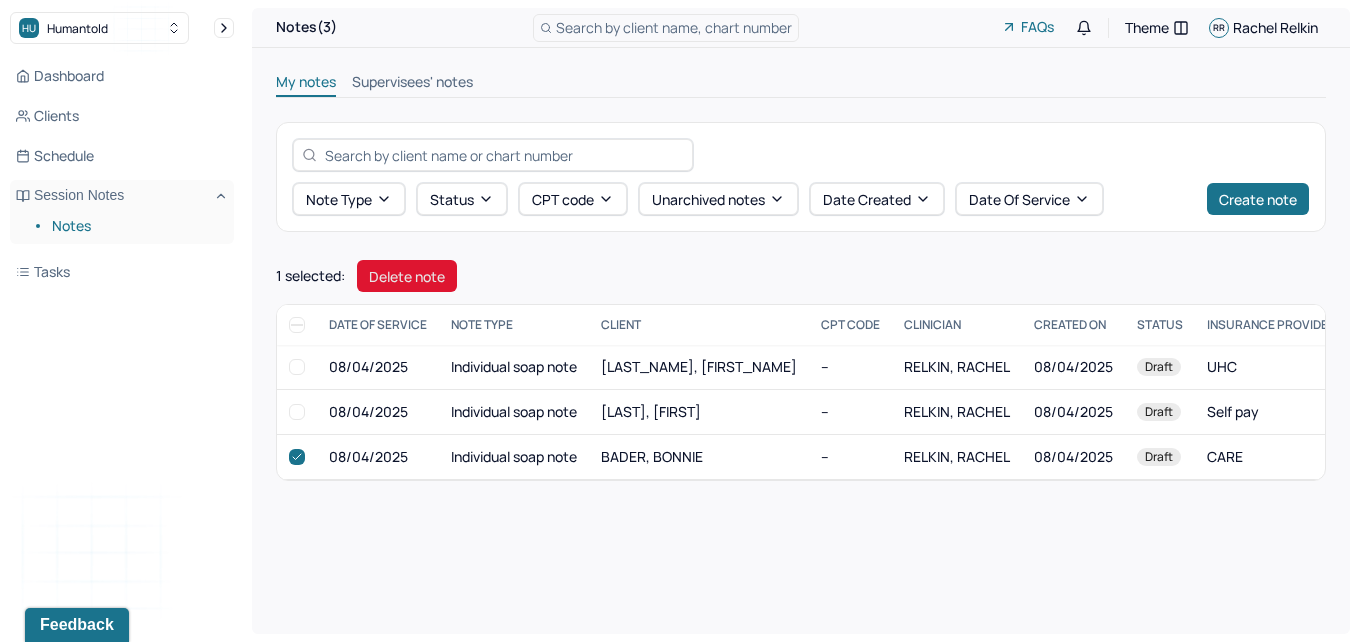 click on "Delete note" at bounding box center [407, 276] 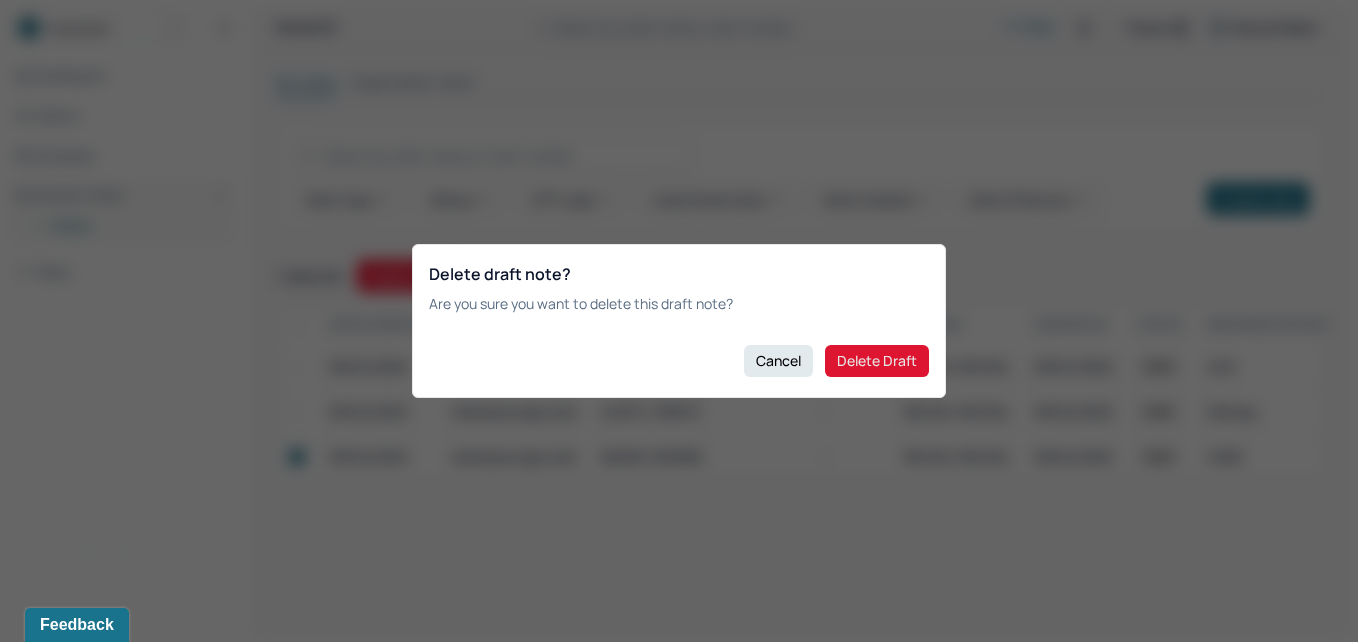 click on "Delete Draft" at bounding box center (877, 361) 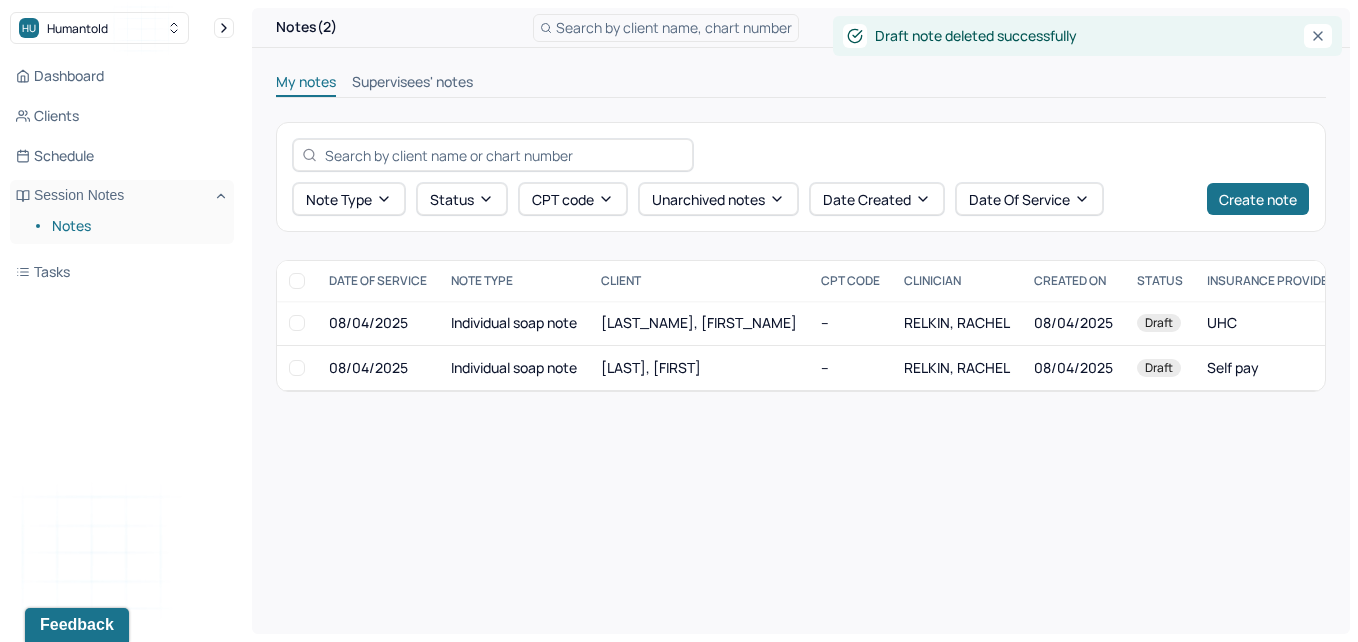 click on "Supervisees' notes" at bounding box center (412, 84) 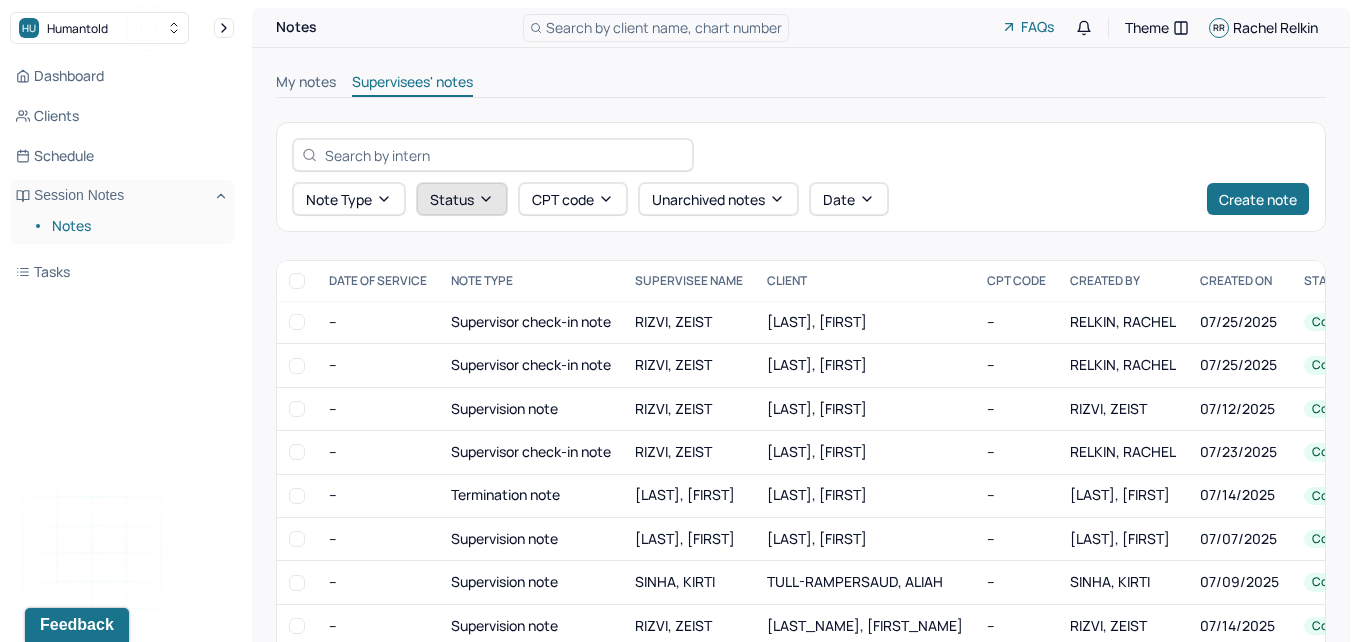click on "Status" at bounding box center [462, 199] 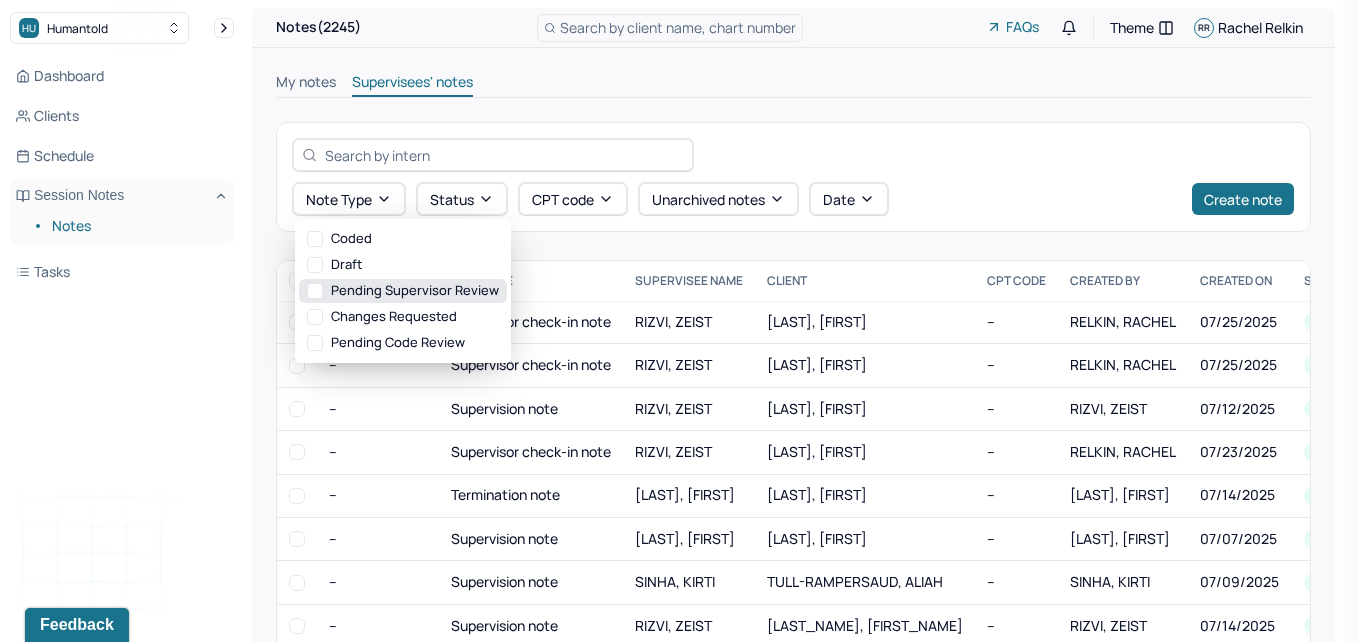 click on "Pending supervisor review" at bounding box center (403, 291) 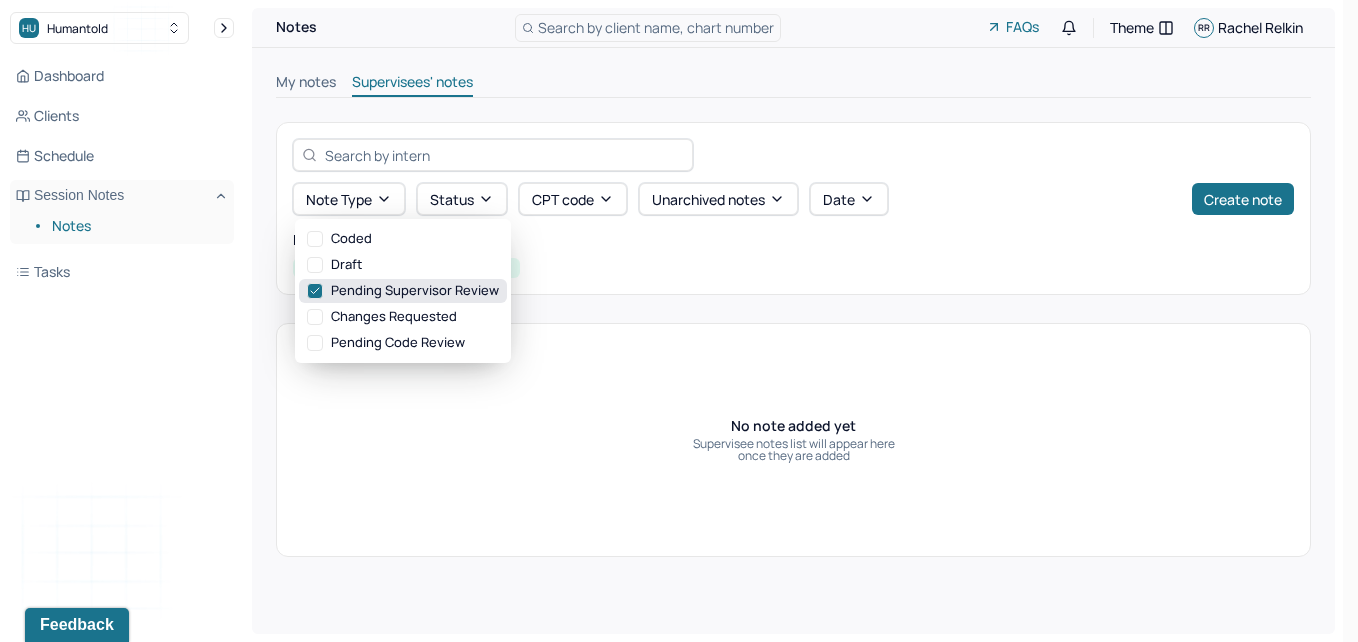 click on "Pending supervisor review" at bounding box center [403, 291] 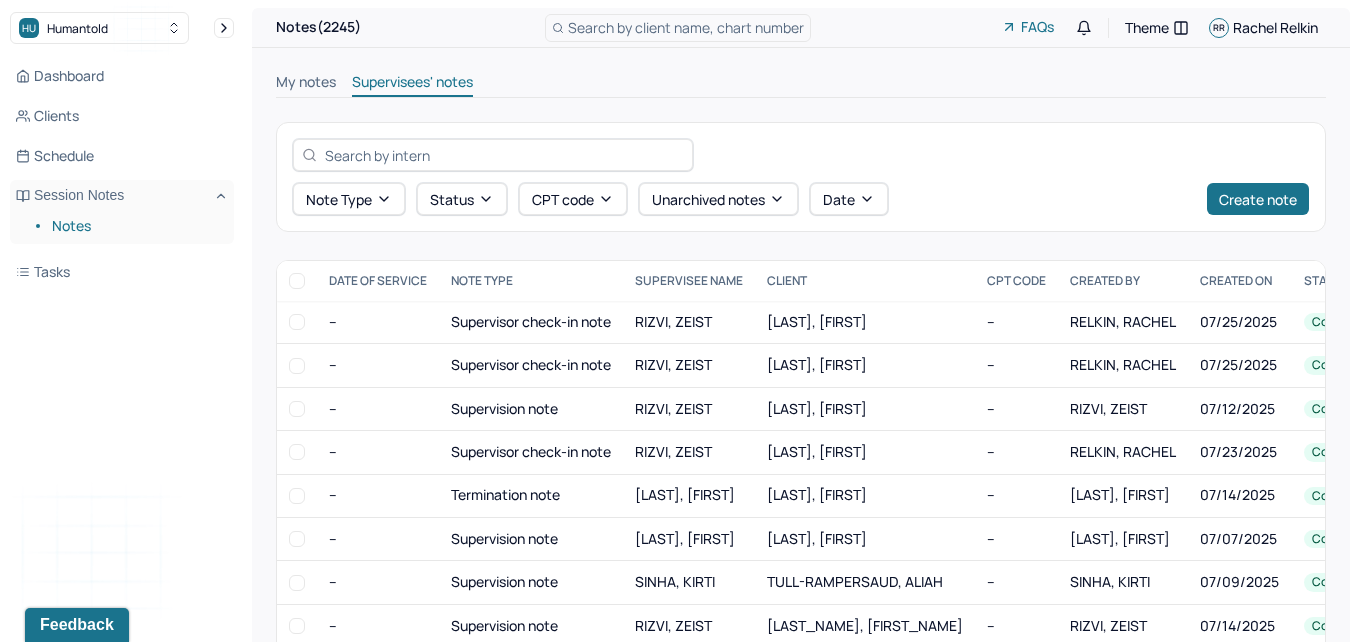 click on "My notes" at bounding box center (306, 84) 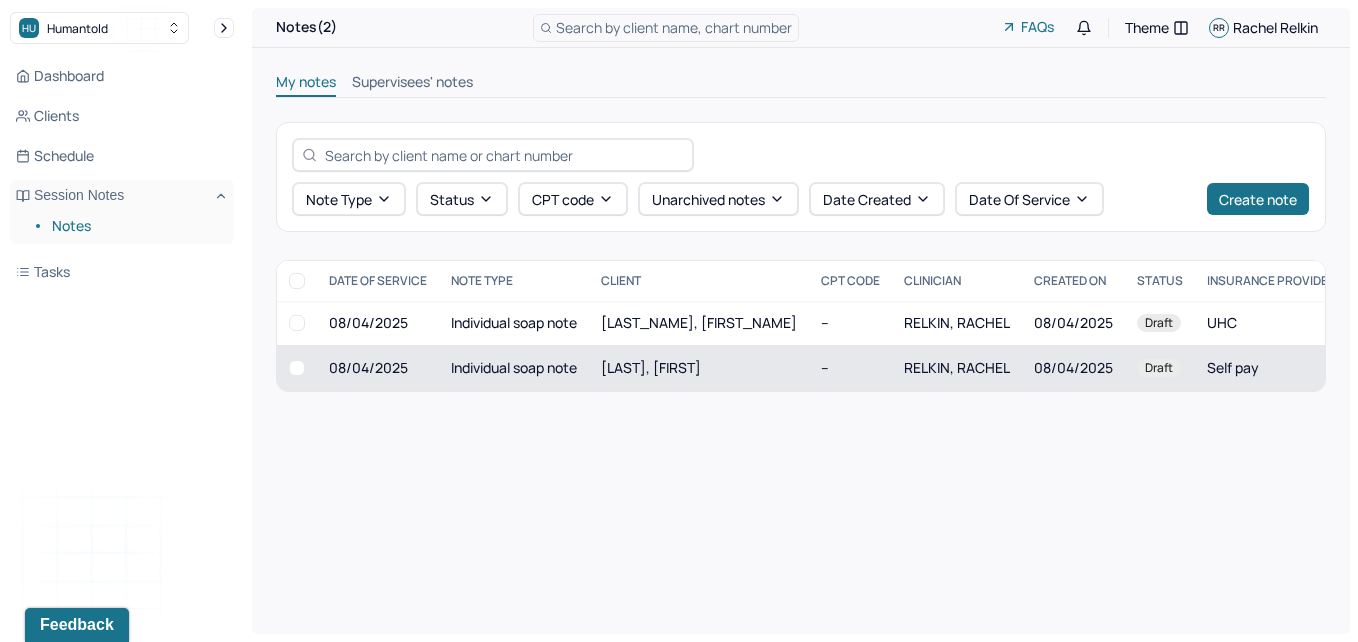 click on "[LAST], [FIRST]" at bounding box center [651, 367] 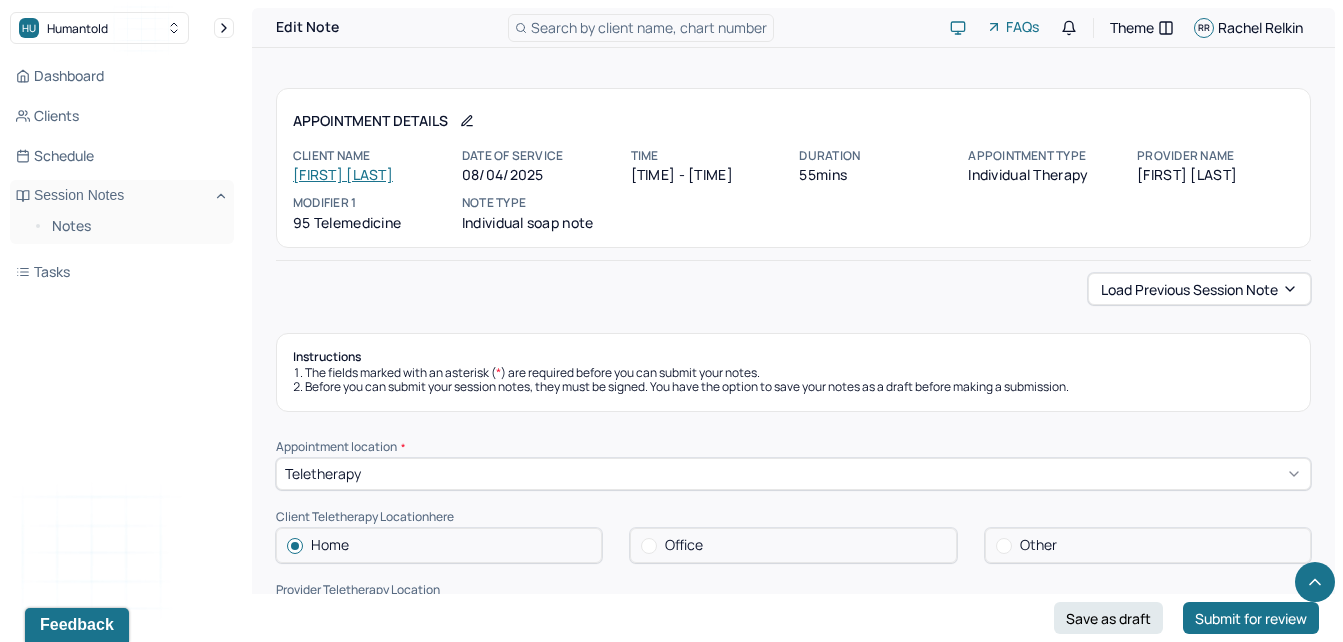 scroll, scrollTop: 699, scrollLeft: 0, axis: vertical 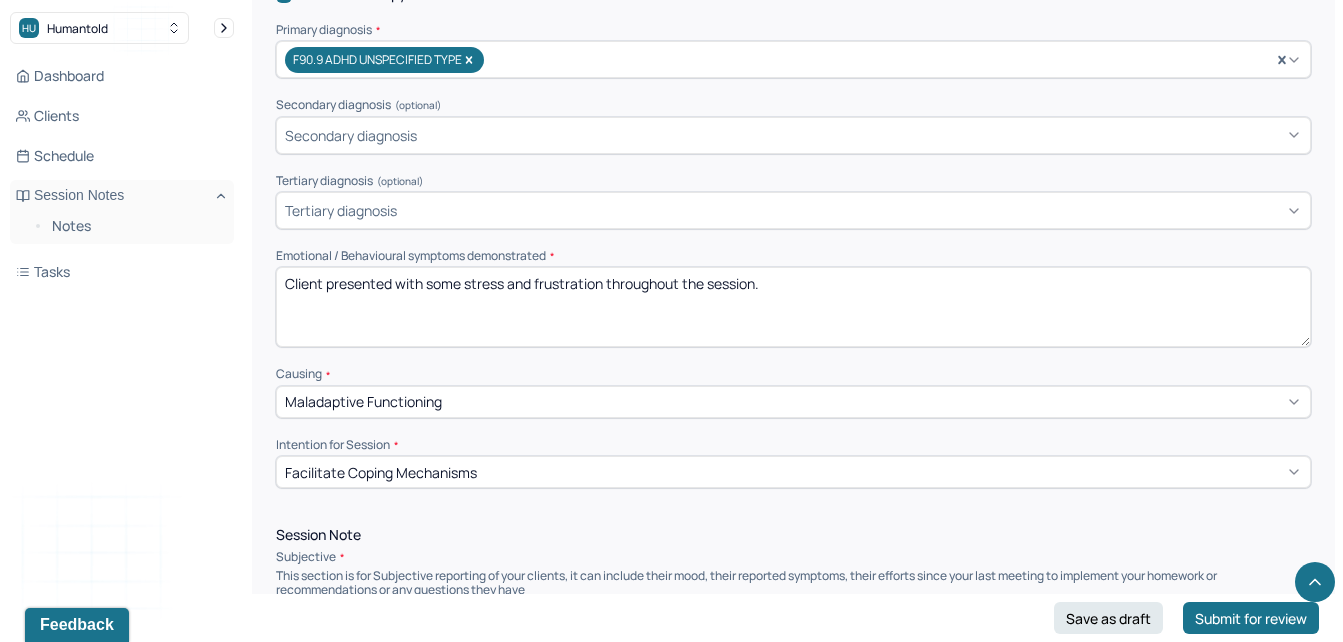 click on "Client presented with some stress and frustration throughout the session." at bounding box center (793, 307) 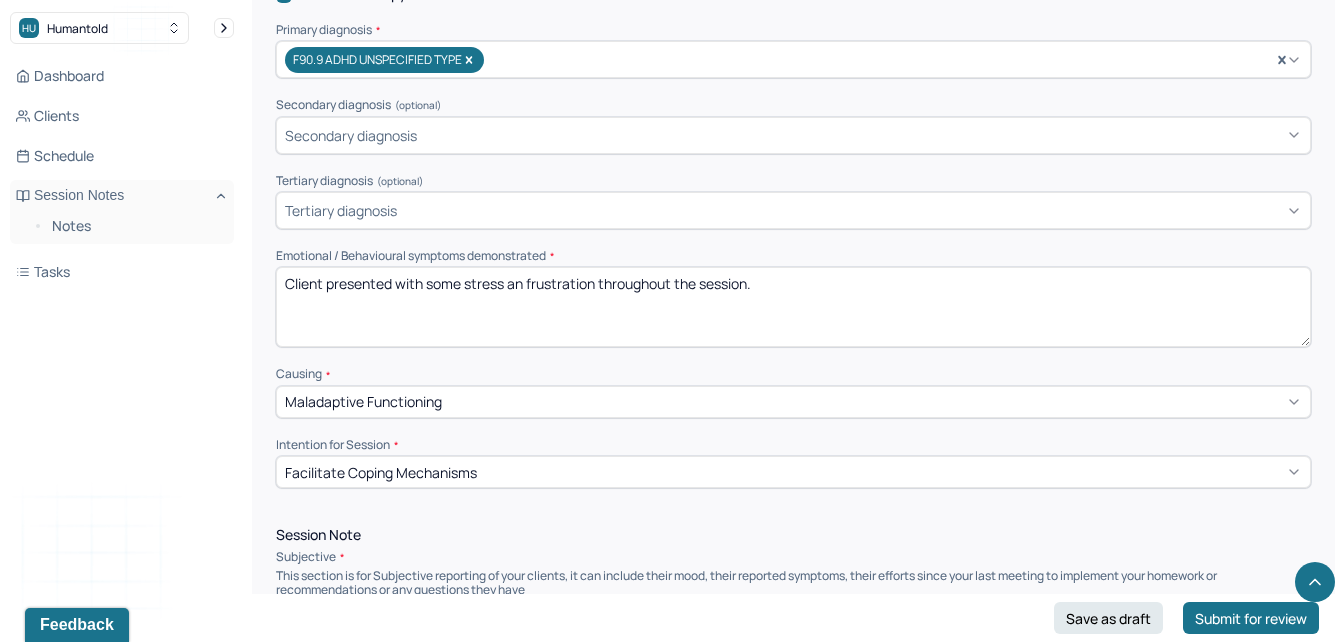 type on "Client presented with some stress and frustration throughout the session." 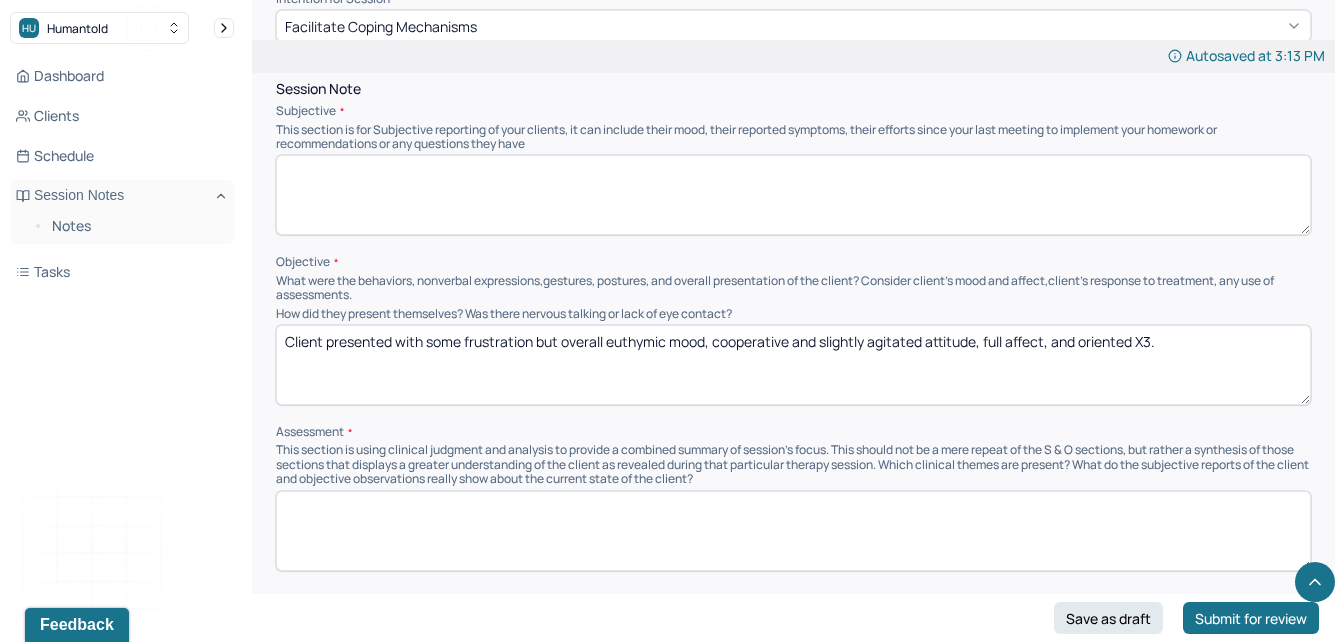 scroll, scrollTop: 1163, scrollLeft: 0, axis: vertical 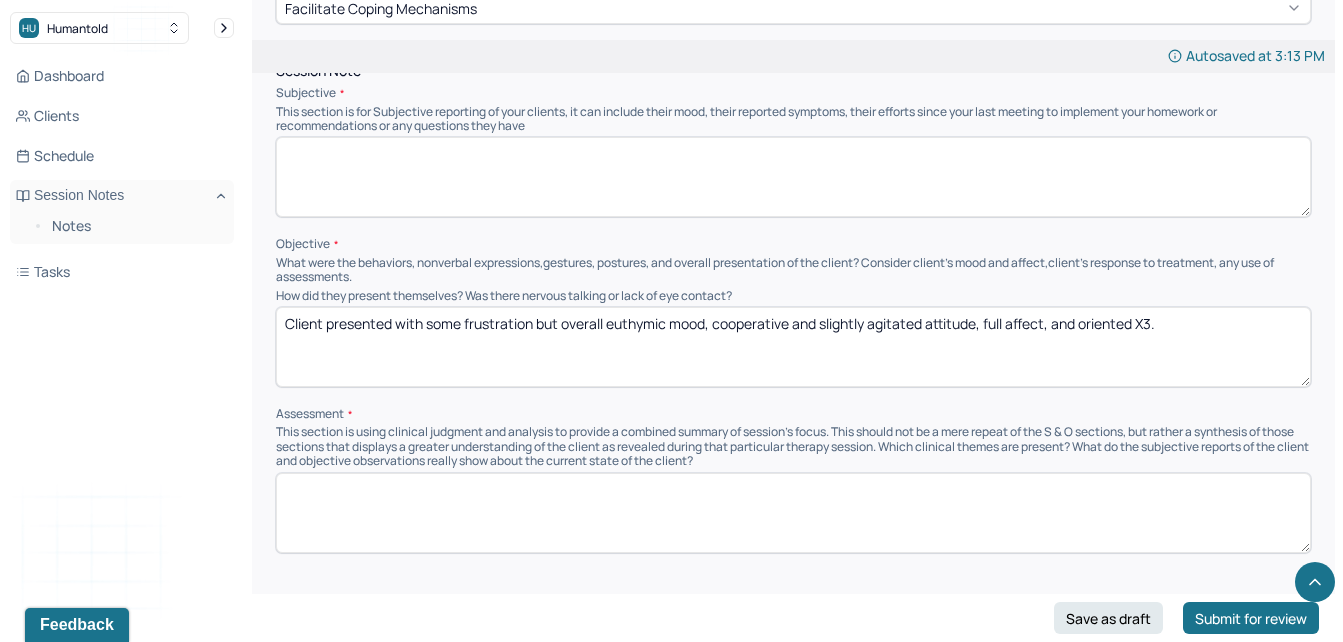 click at bounding box center (793, 177) 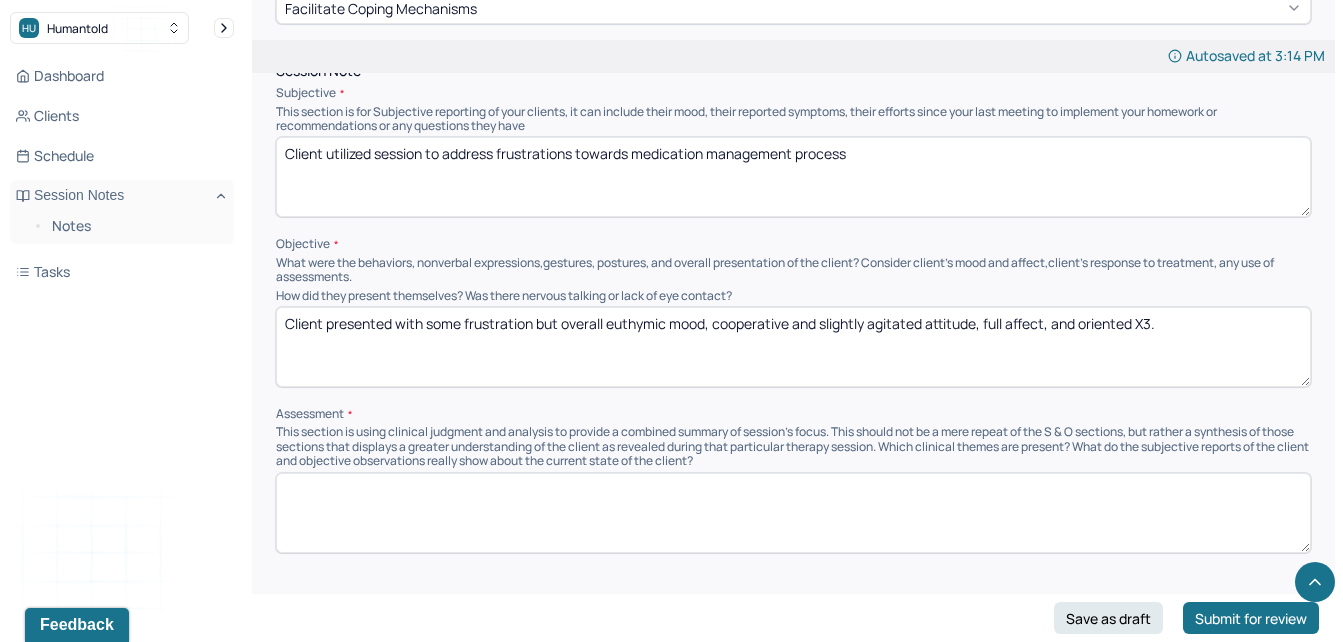 click on "Client utilized session to add frustrations towards medication management process" at bounding box center [793, 177] 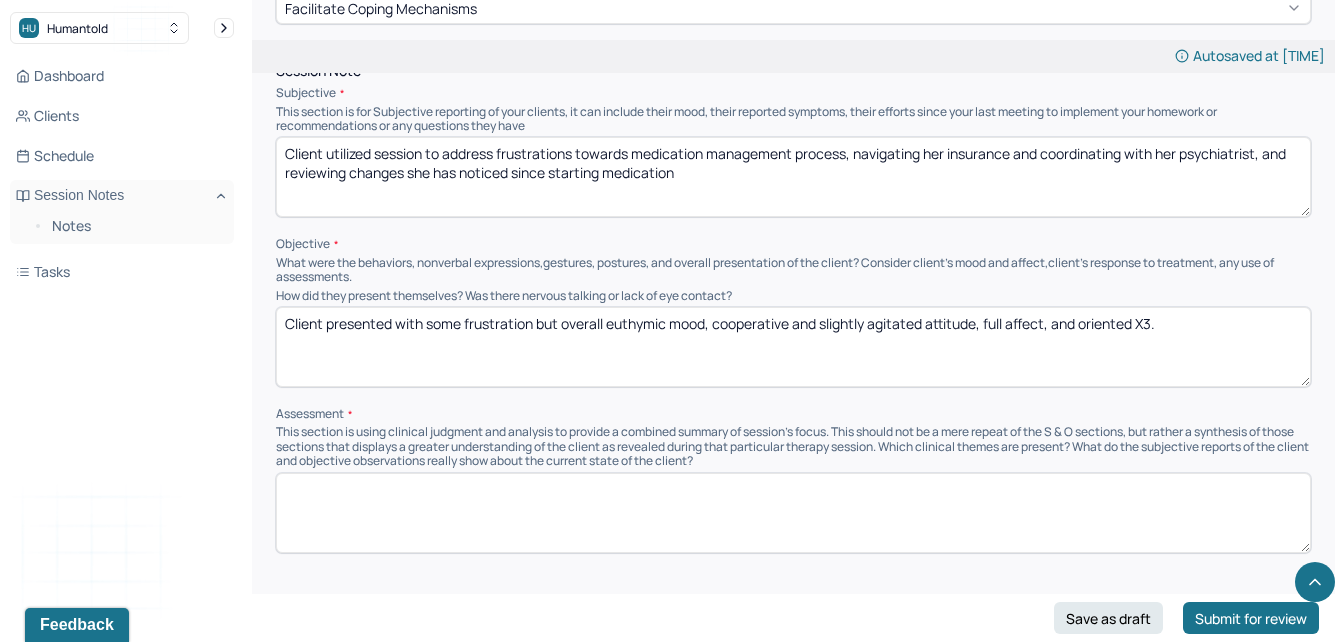 click on "Client utilized session to address frustrations towards medication management process, navigating her insurance and coordinating with her psychiatrist, and reviewing changes she has noticed since starting medication" at bounding box center (793, 177) 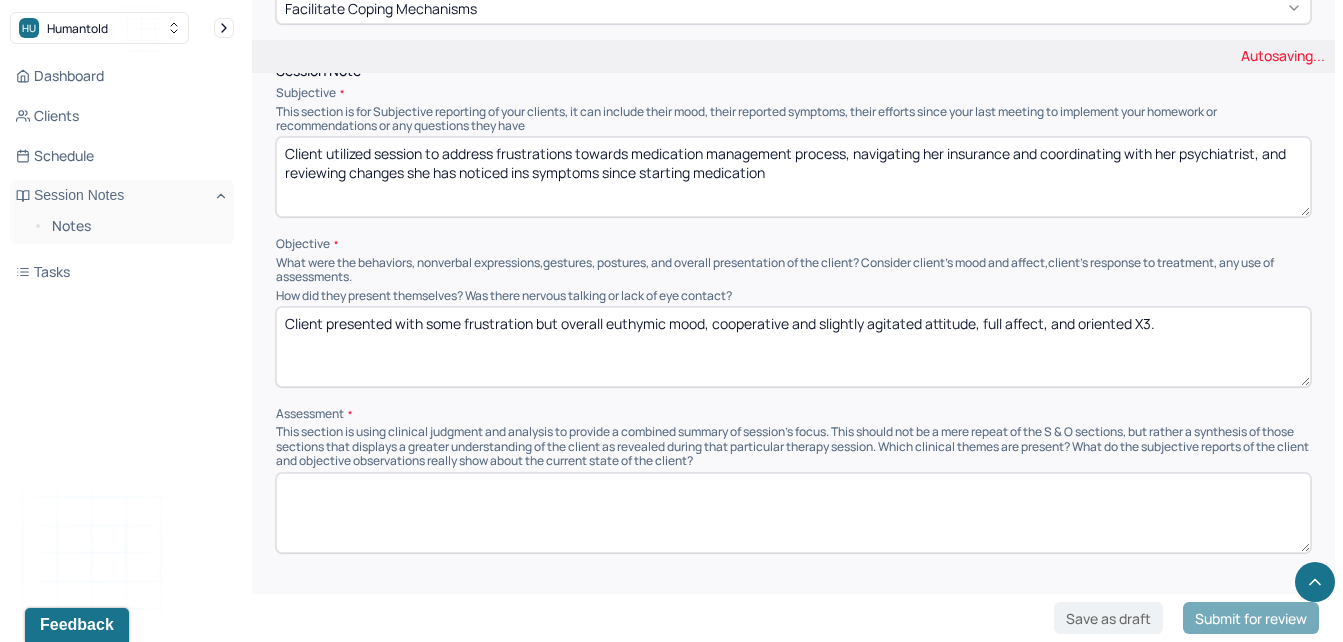 click on "Client utilized session to address frustrations towards medication management process, navigating her insurance and coordinating with her psychiatrist, and reviewing changes she has noticed ins ymptoms since starting medication" at bounding box center (793, 177) 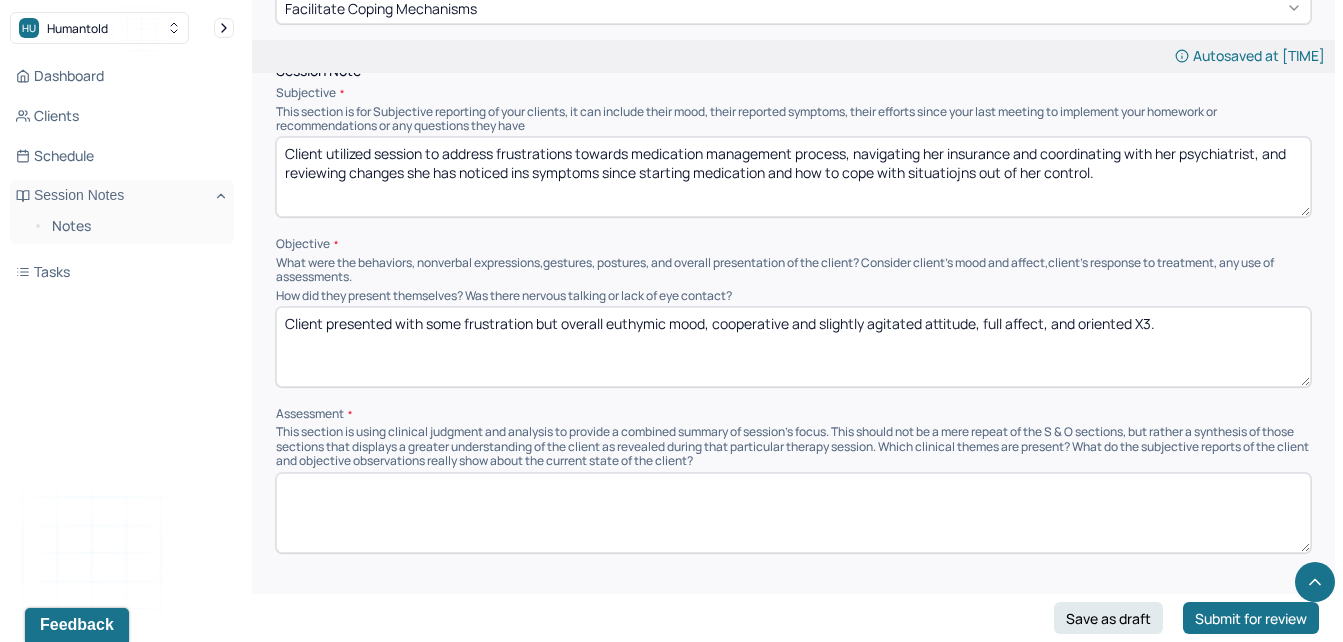 drag, startPoint x: 946, startPoint y: 163, endPoint x: 726, endPoint y: 236, distance: 231.79517 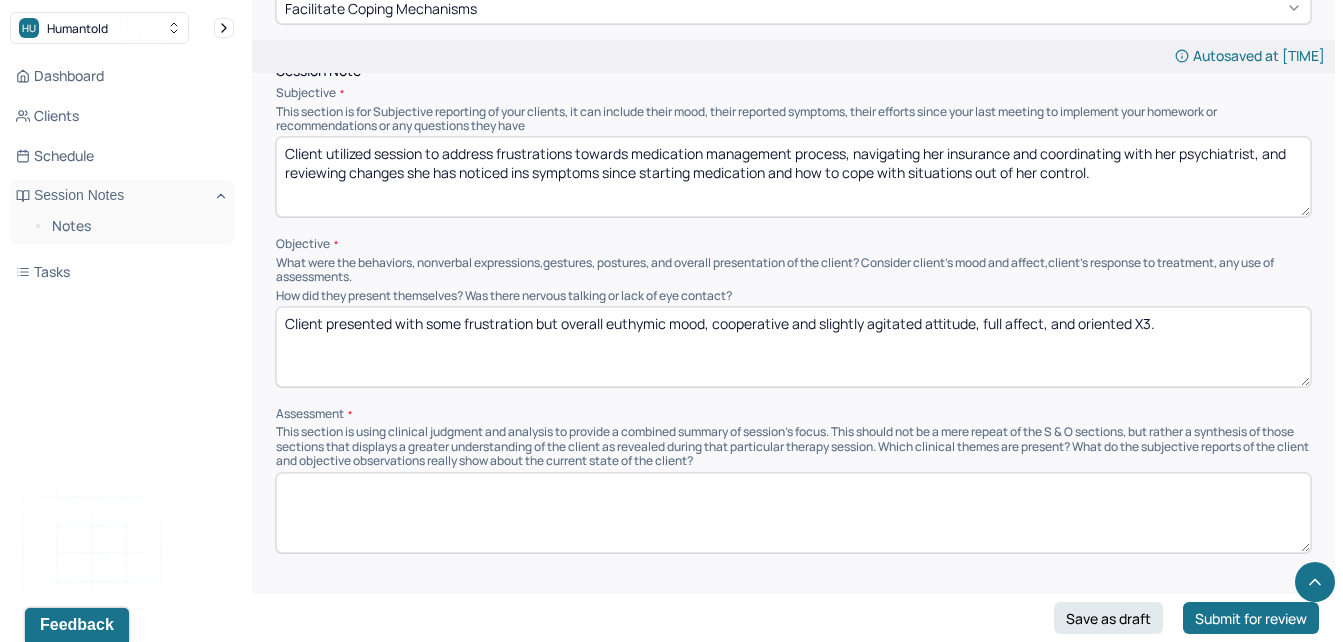 type on "Client utilized session to address frustrations towards medication management process, navigating her insurance and coordinating with her psychiatrist, and reviewing changes she has noticed ins symptoms since starting medication and how to cope with situations out of her control." 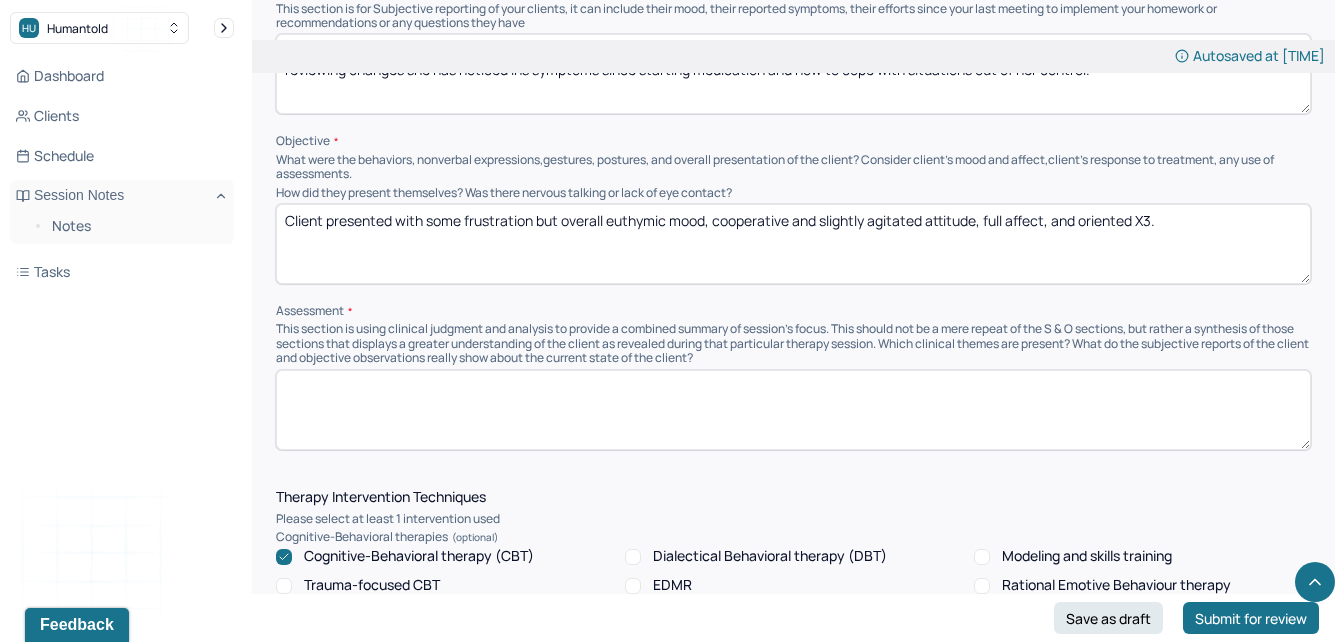 scroll, scrollTop: 1320, scrollLeft: 0, axis: vertical 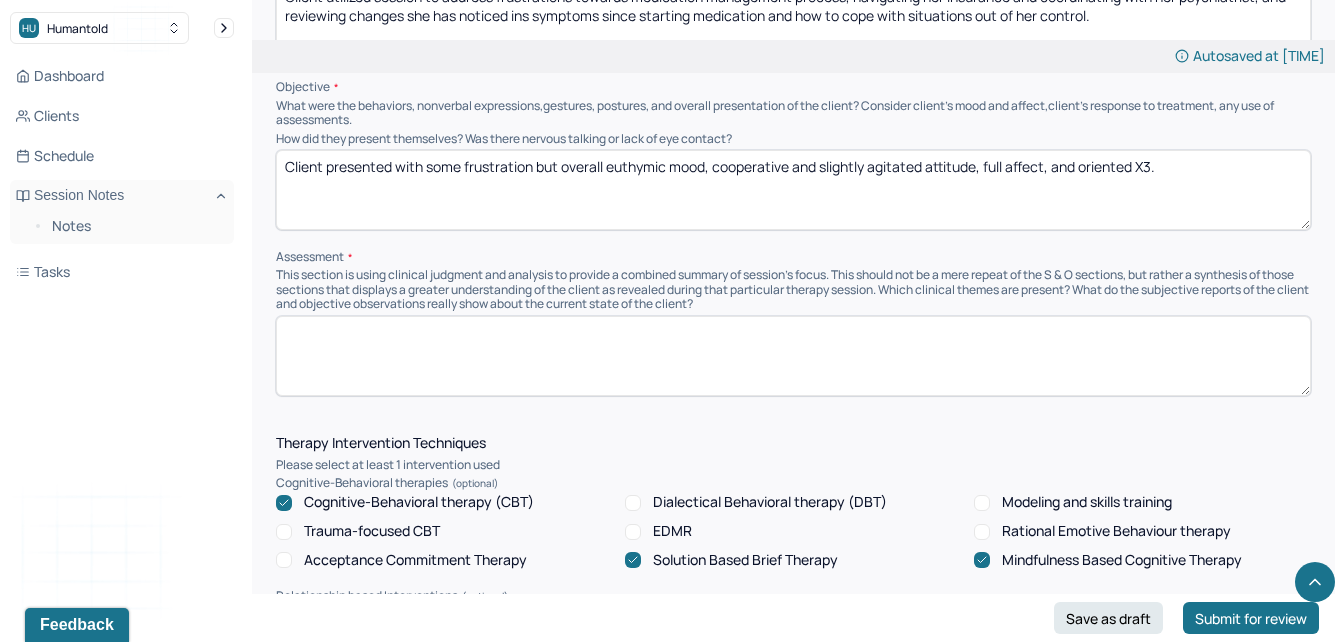 click on "Client presented with some frustration but overall euthymic mood, cooperative and slightly agitated attitude, full affect, and oriented X3." at bounding box center (793, 190) 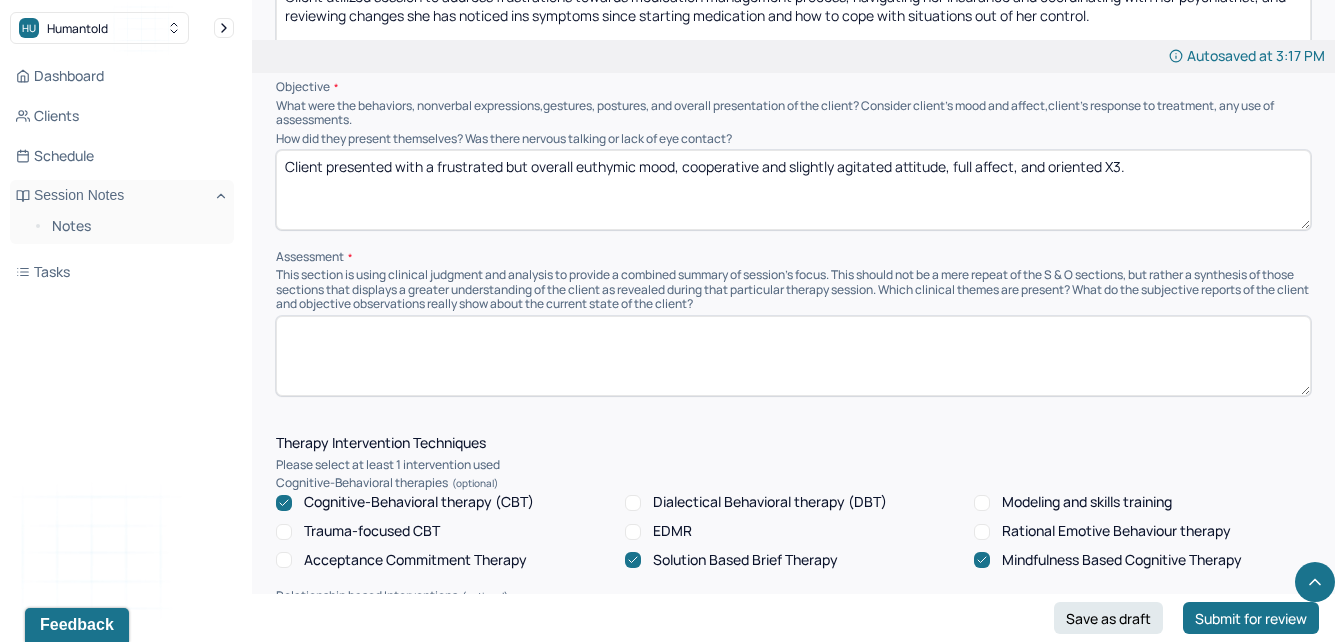 click on "Client presented with a frustrated but overall euthymic mood, cooperative and slightly agitated attitude, full affect, and oriented X3." at bounding box center [793, 190] 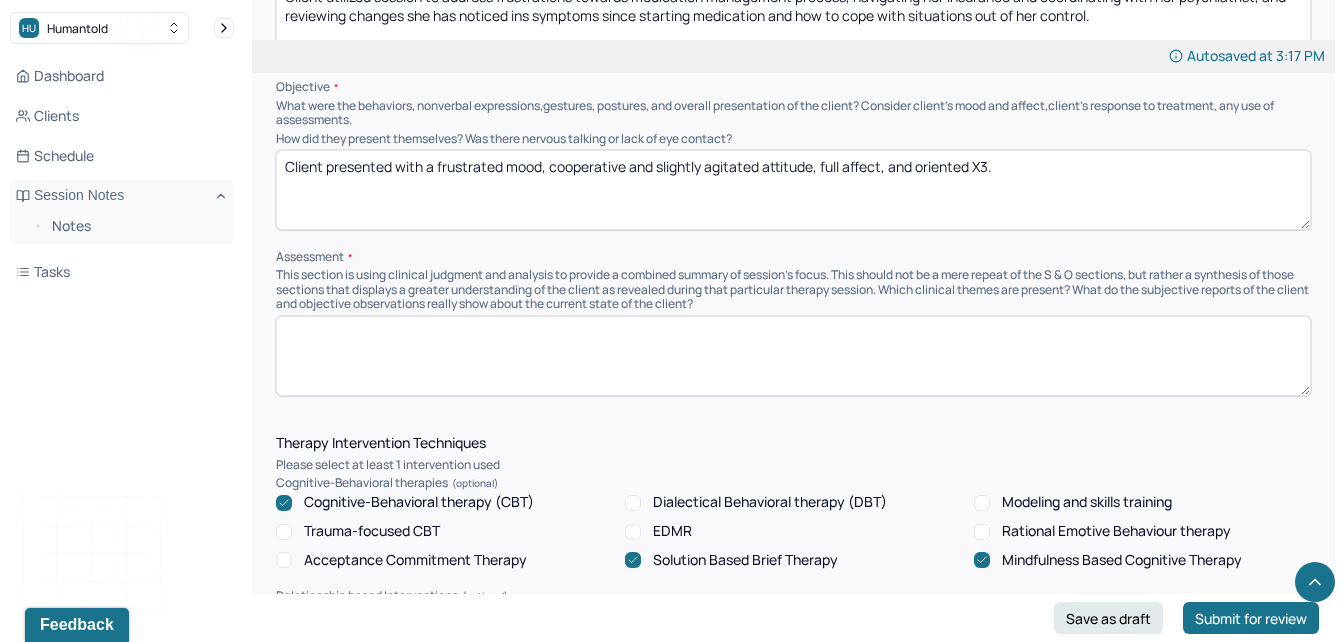 click on "Client presented with a frustrated mood, cooperative and slightly agitated attitude, full affect, and oriented X3." at bounding box center [793, 190] 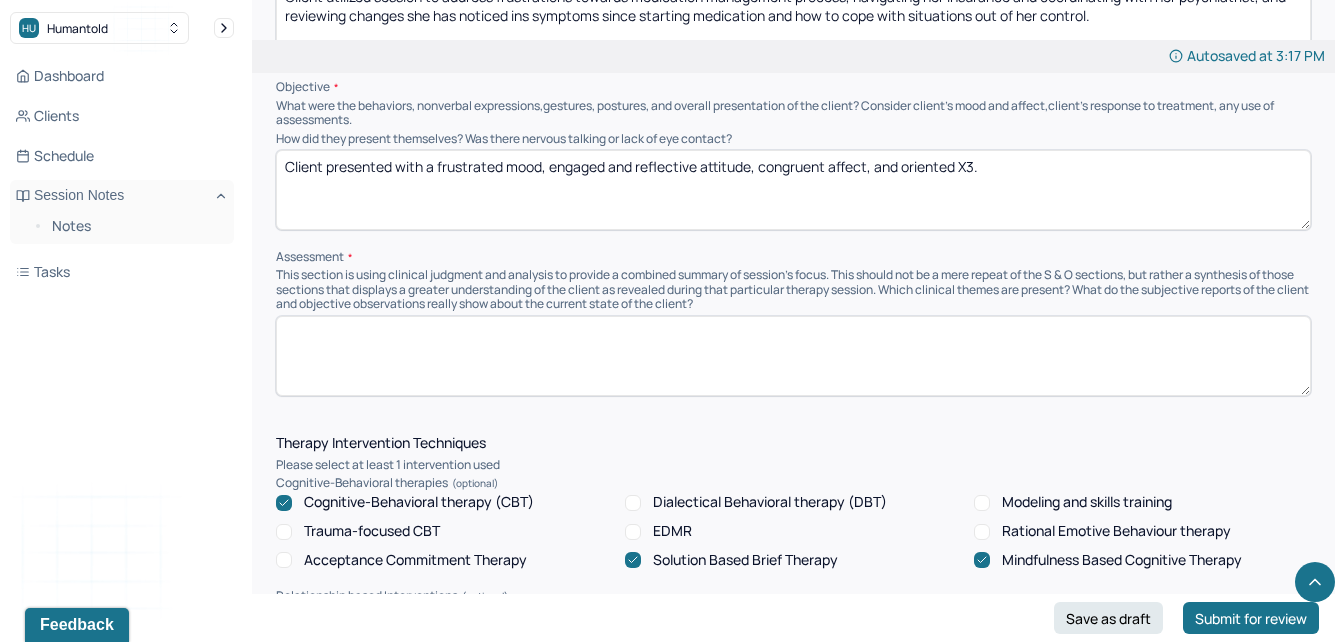 type on "Client presented with a frustrated mood, engaged and reflective attitude, congruent affect, and oriented X3." 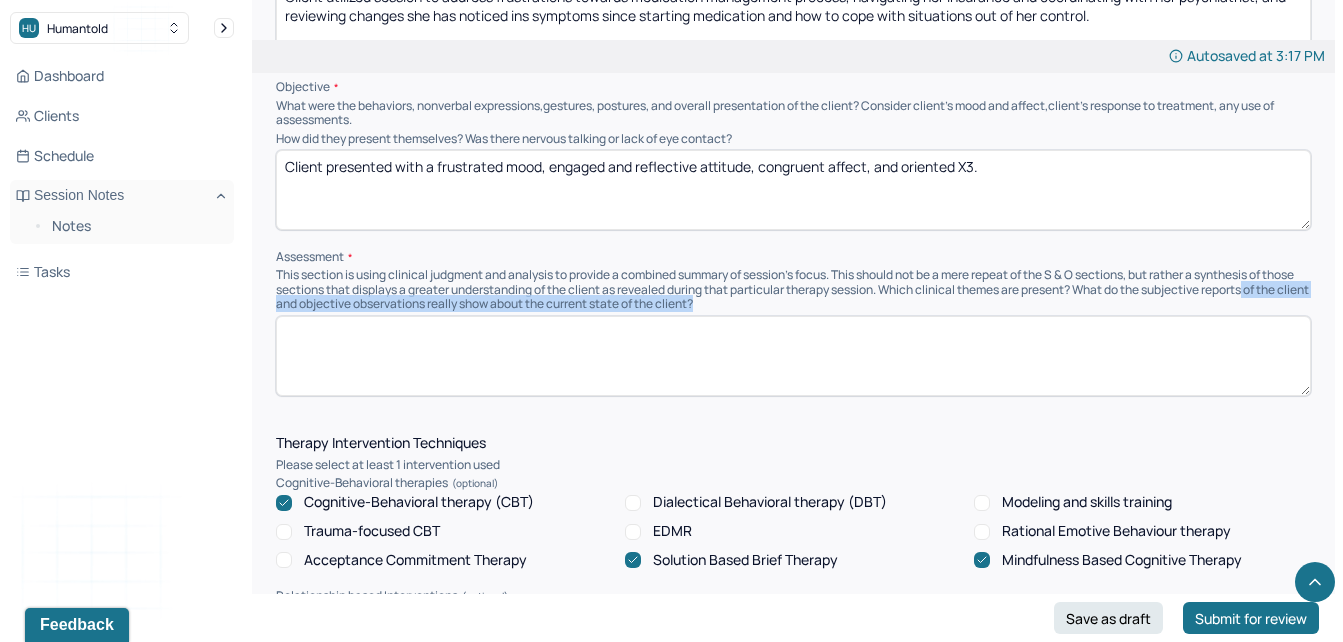 drag, startPoint x: 1341, startPoint y: 285, endPoint x: 1361, endPoint y: 349, distance: 67.052216 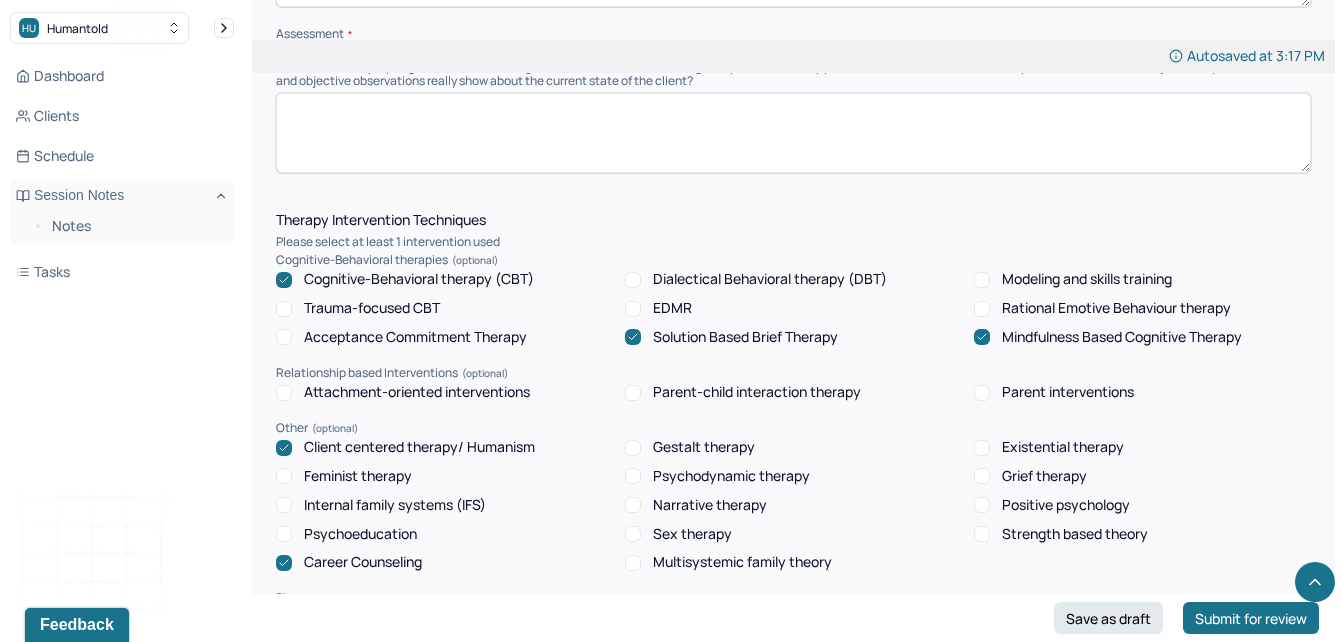 scroll, scrollTop: 1561, scrollLeft: 0, axis: vertical 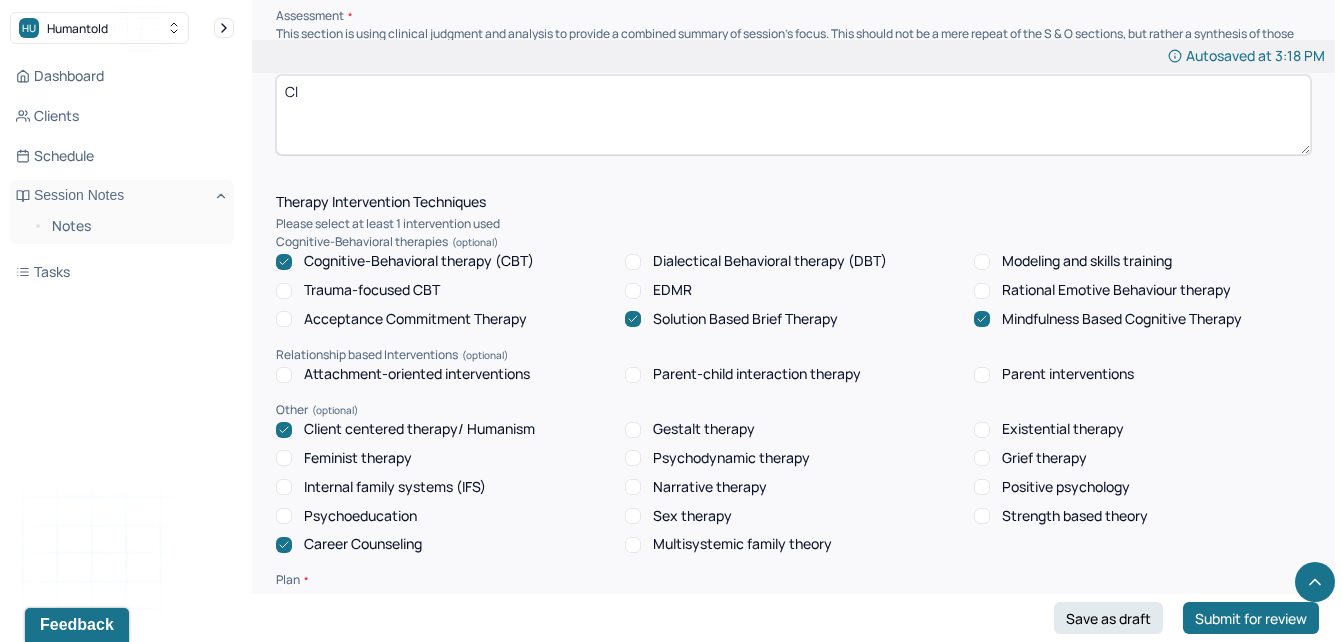 type on "C" 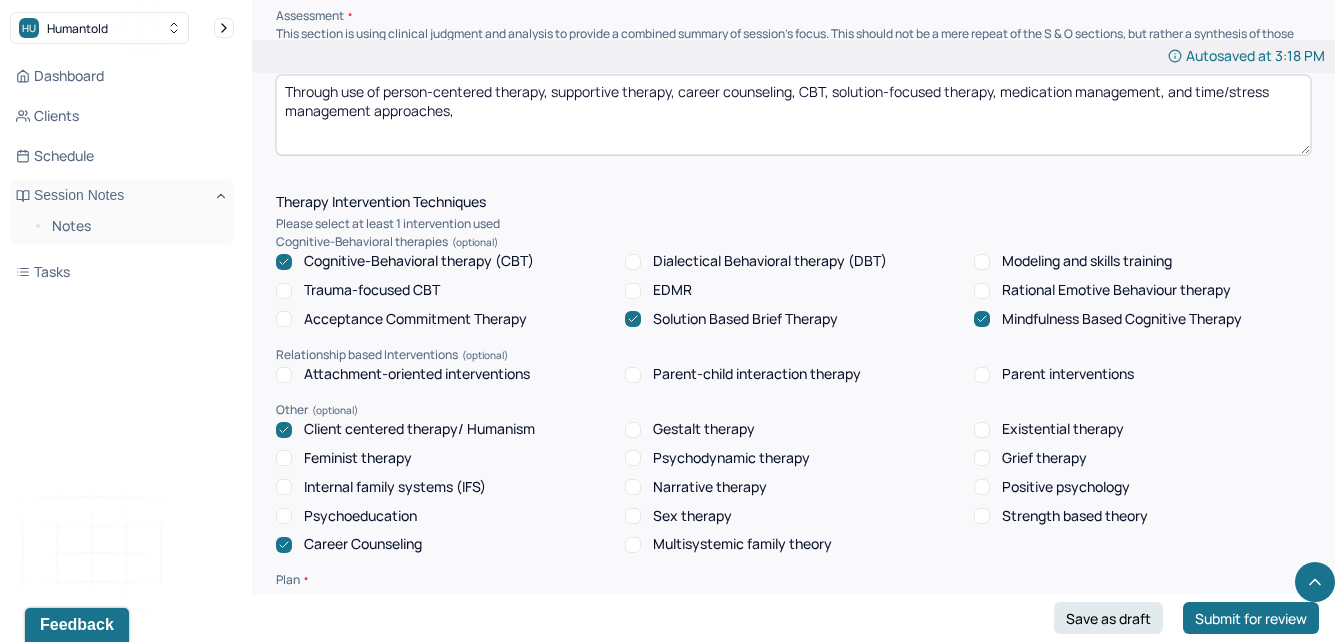 click on "Through use of person-centered therapy, supportive therapy, career counseling, CBT, solution-focused therapy, medication management, and time/stress management appraoches," at bounding box center (793, 115) 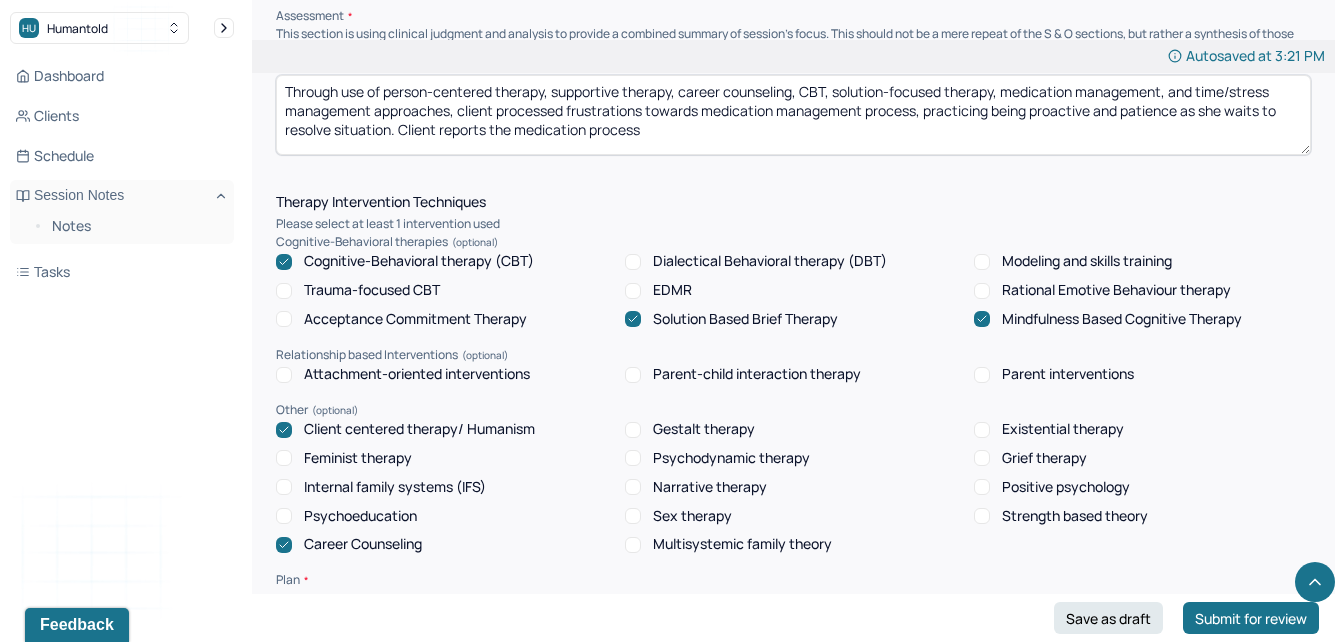click on "Through use of person-centered therapy, supportive therapy, career counseling, CBT, solution-focused therapy, medication management, and time/stress management approaches, client processed frustaitons towards medication management process, practicing being proactive and patience as she waits to resolve situation. Client reports the medication process" at bounding box center [793, 115] 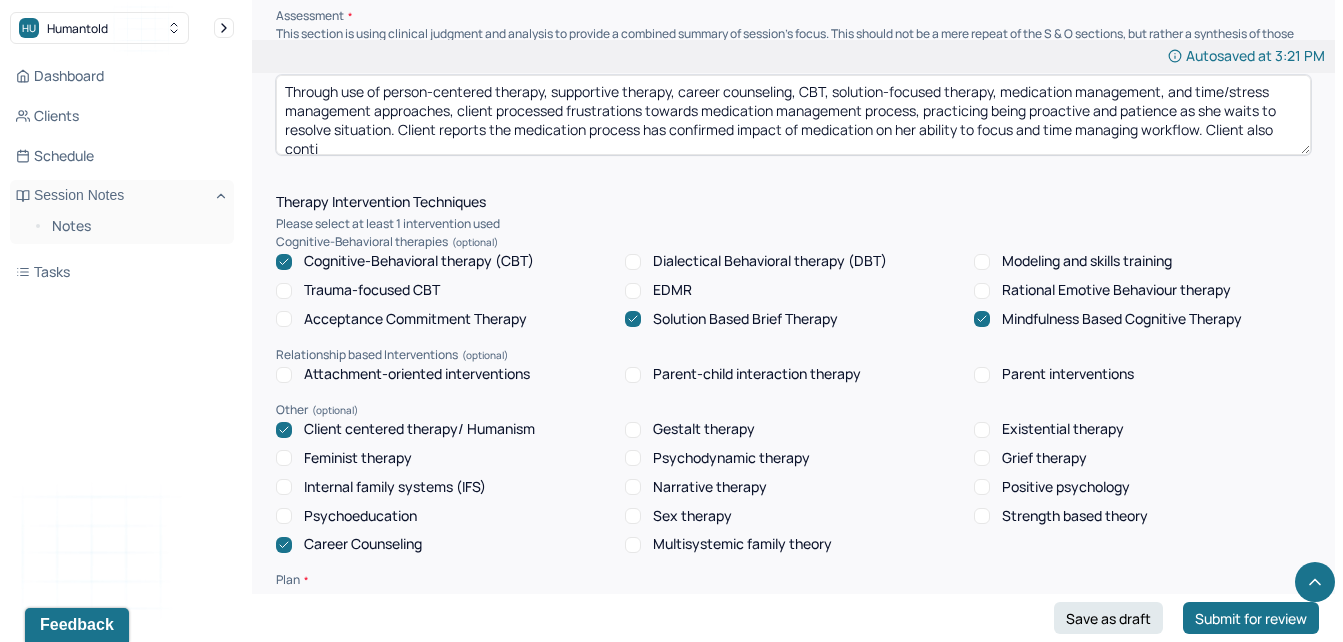 scroll, scrollTop: 4, scrollLeft: 0, axis: vertical 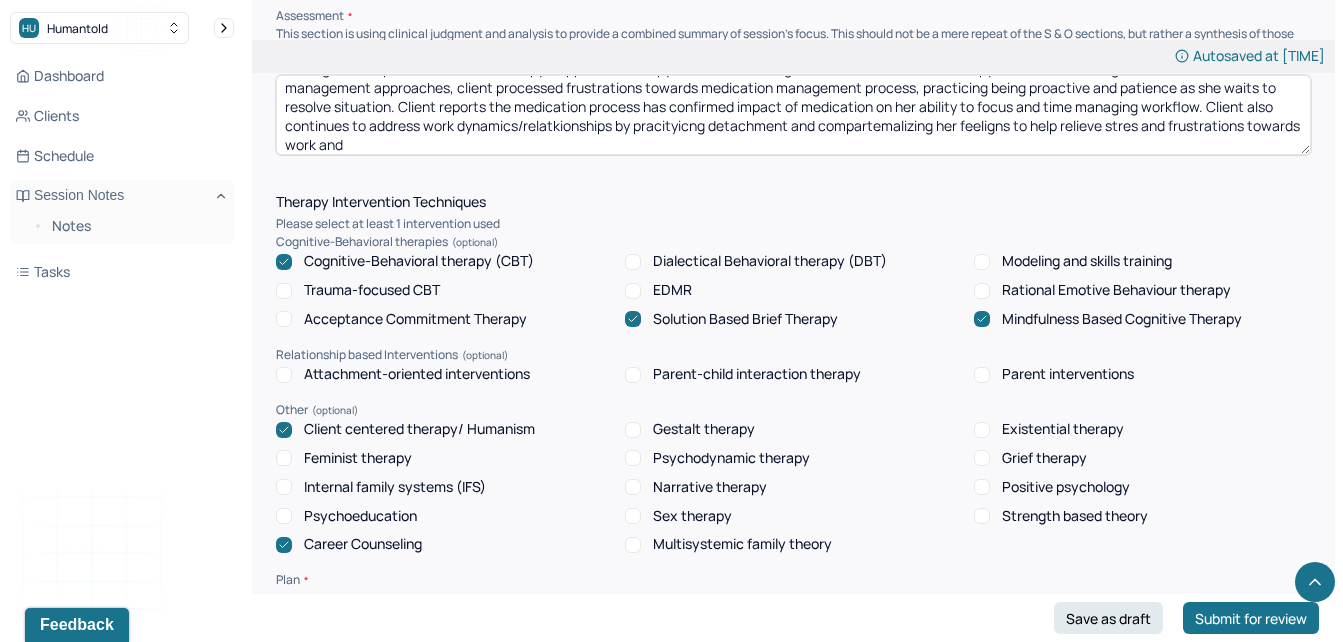 drag, startPoint x: 588, startPoint y: 142, endPoint x: 560, endPoint y: 130, distance: 30.463093 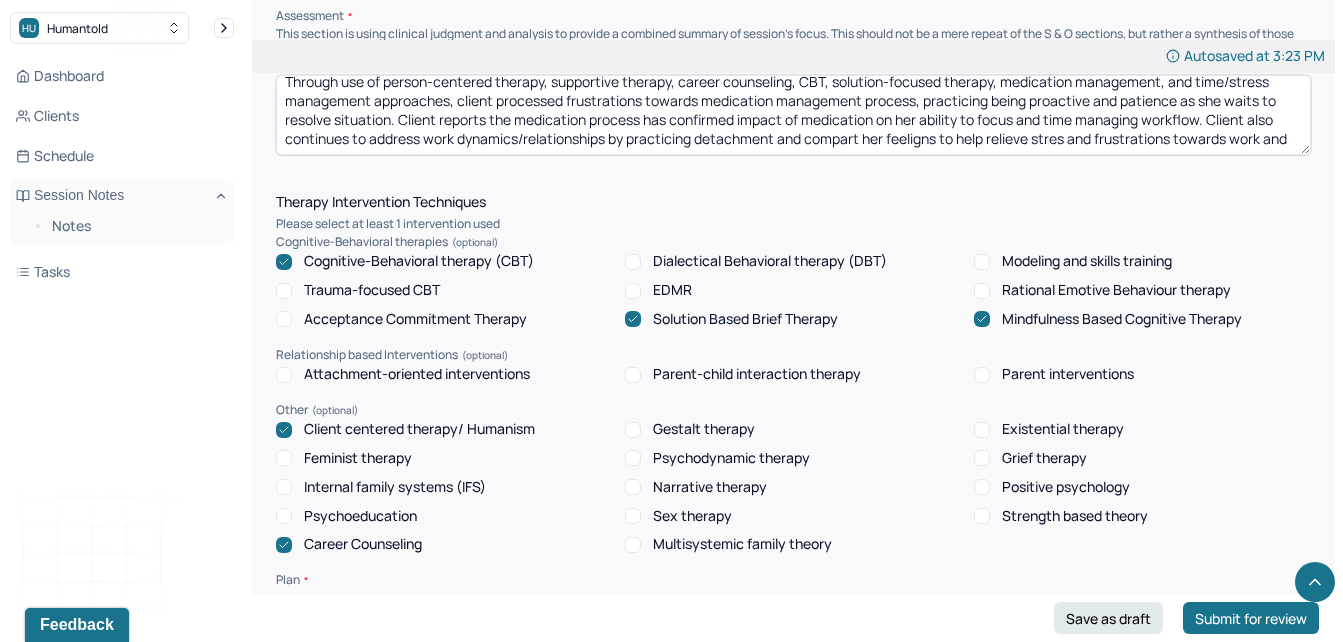 scroll, scrollTop: 23, scrollLeft: 0, axis: vertical 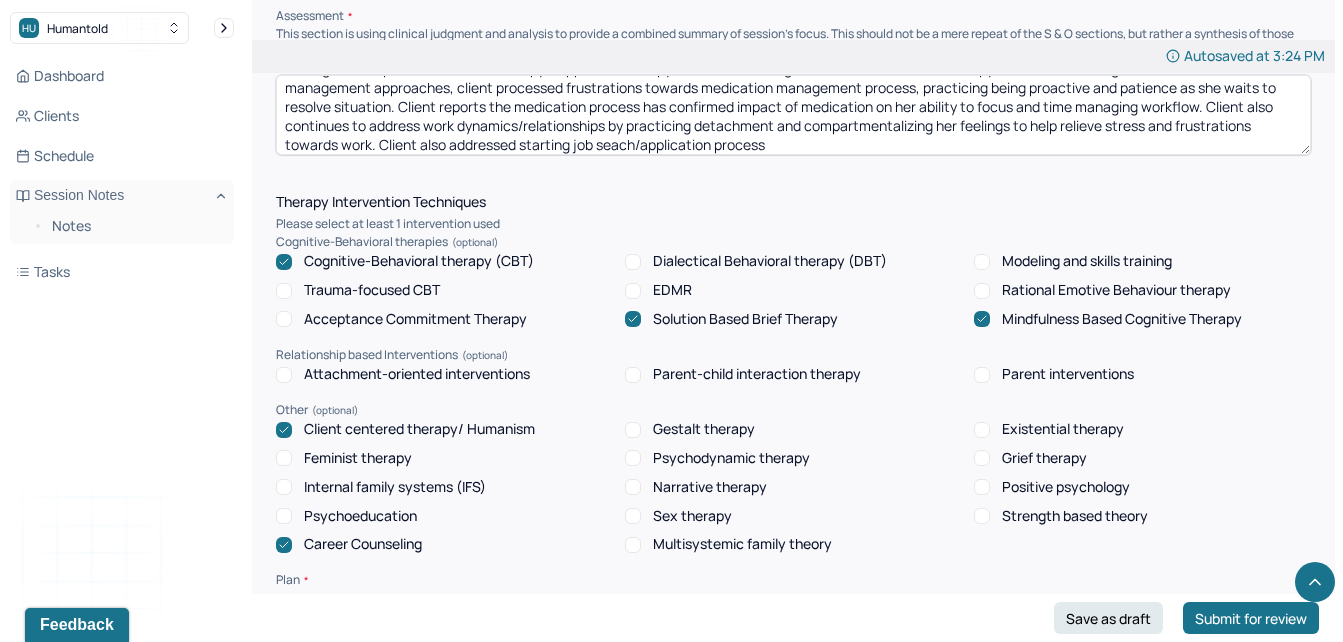 drag, startPoint x: 617, startPoint y: 138, endPoint x: 805, endPoint y: 115, distance: 189.40169 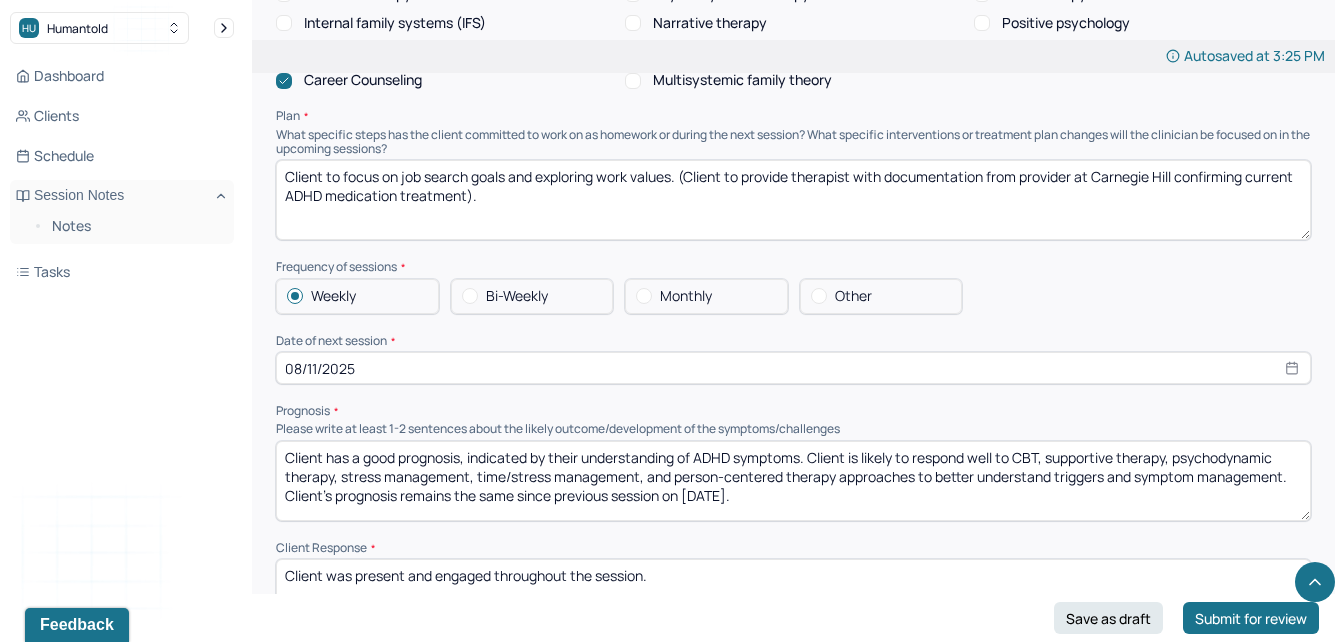 scroll, scrollTop: 2049, scrollLeft: 0, axis: vertical 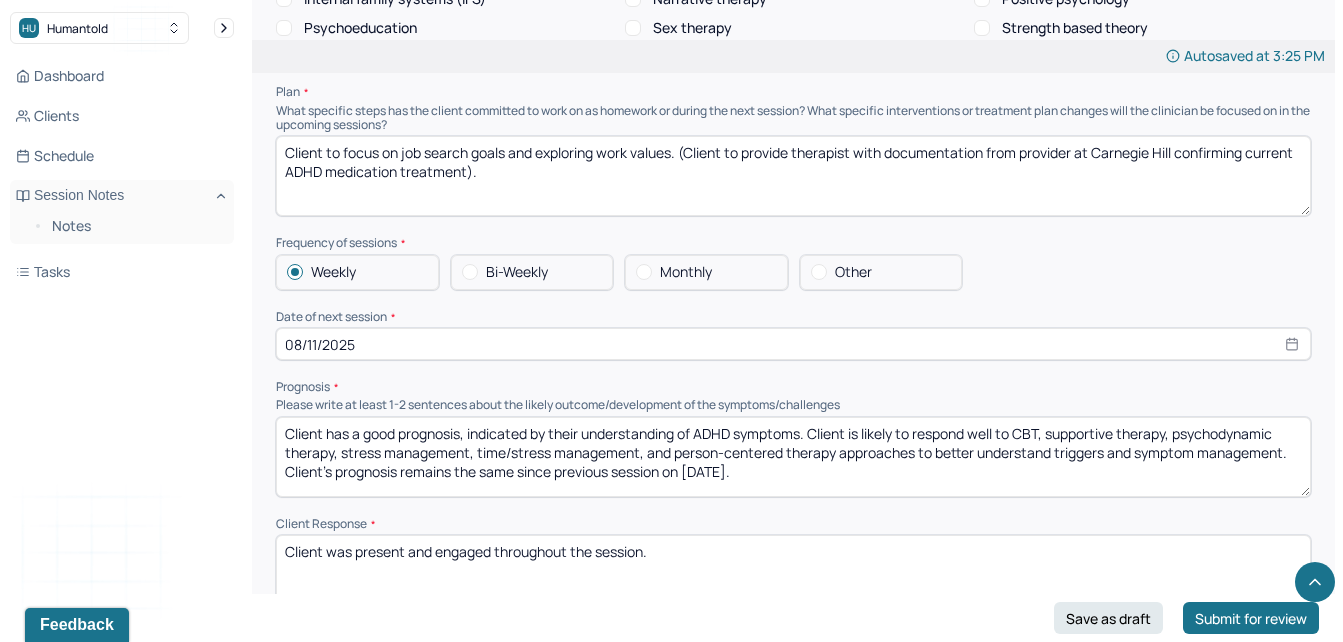 type on "Through use of person-centered therapy, supportive therapy, career counseling, CBT, solution-focused therapy, medication management, and time/stress management approaches, client processed frustrations towards medication management process, practicing being proactive and patience as she waits to resolve situation. Client reports the medication process has confirmed impact of medication on her ability to focus and time managing workflow. Client also continues to address work dynamics/relationships by practicing detachment and compartmentalizing her feelings to help relieve stress and frustrations towards work. Client also addressed starting job search/application process." 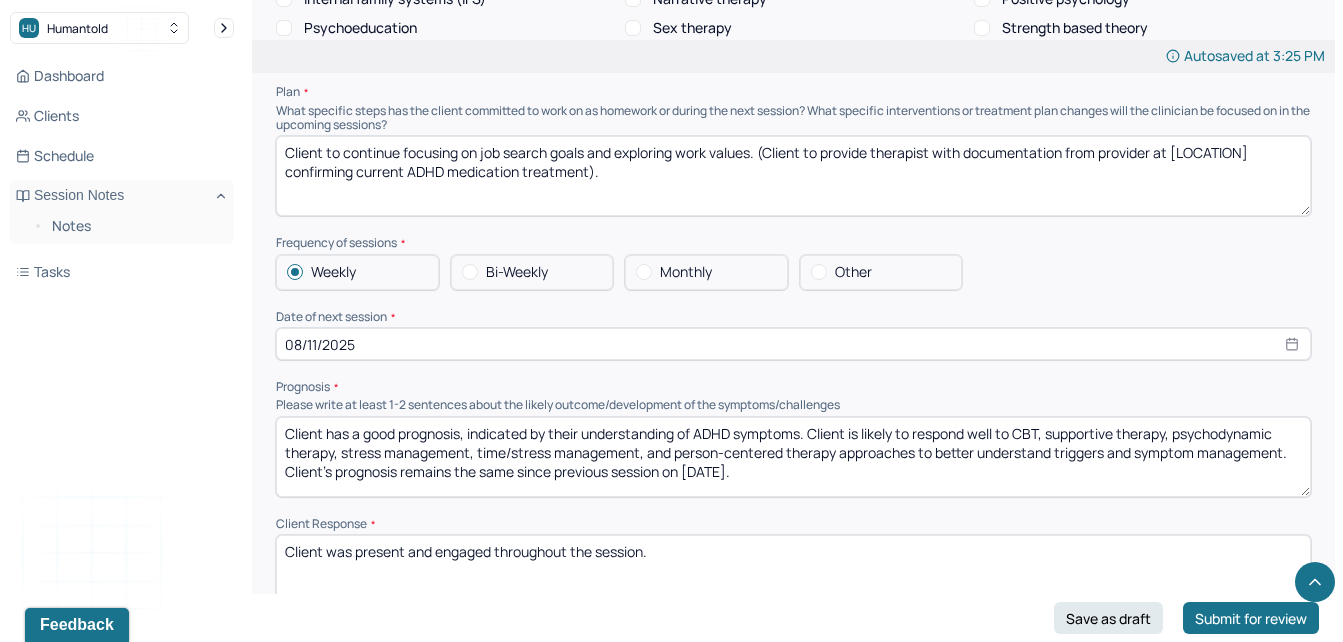 click on "Client to continue focusing on job search goals and exploring work values. (Client to provide therapist with documentation from provider at [LOCATION] confirming current ADHD medication treatment)." at bounding box center (793, 176) 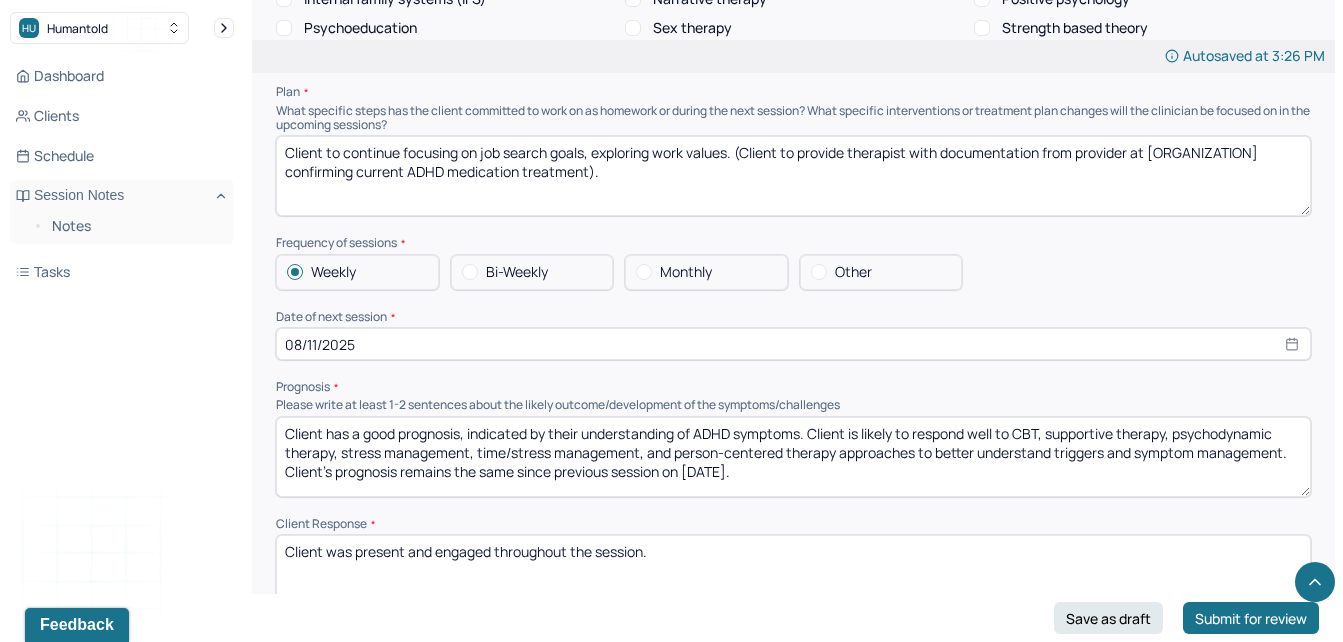 click on "Client to continue focusing on job search goals, exploring work values. (Client to provide therapist with documentation from provider at [ORGANIZATION] confirming current ADHD medication treatment)." at bounding box center [793, 176] 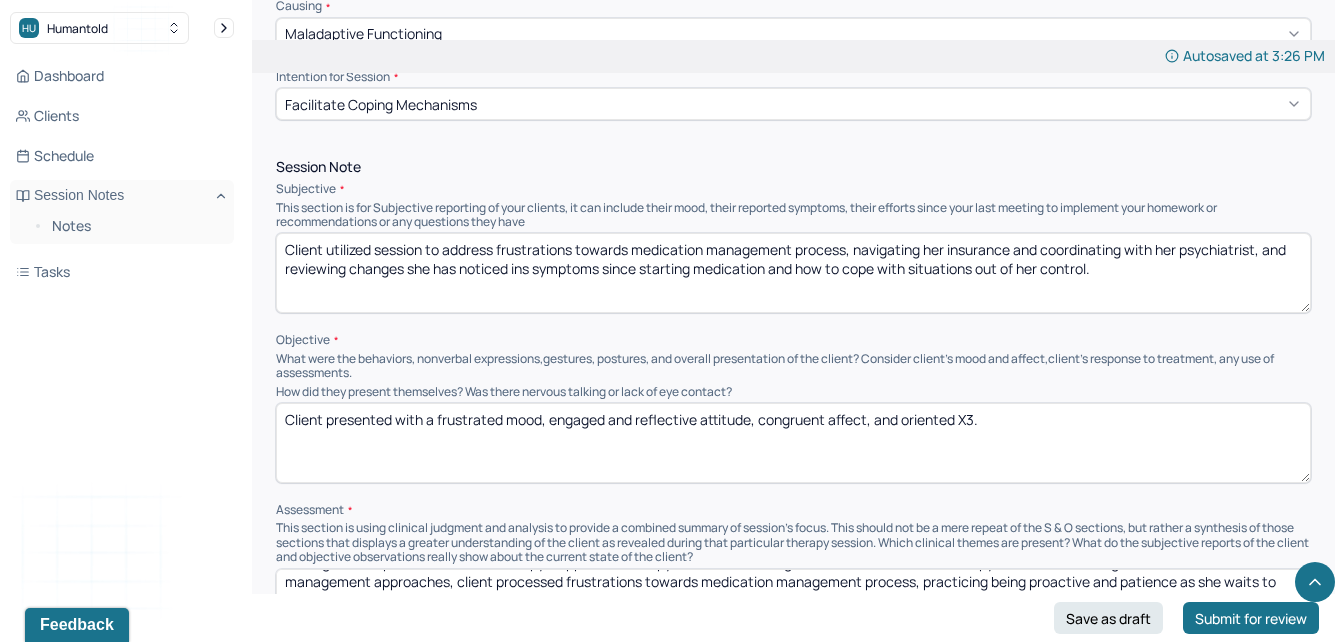 scroll, scrollTop: 1055, scrollLeft: 0, axis: vertical 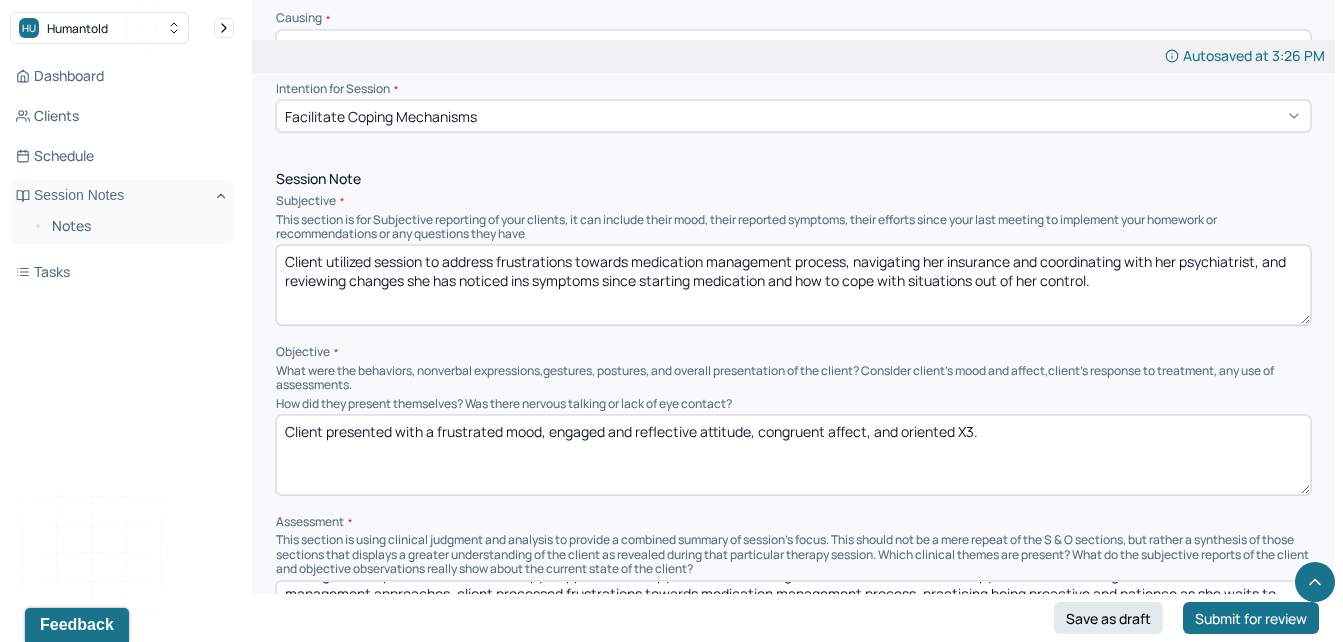 type on "Client to continue focusing on job search goals, exploring work values, navigating work dynamics, and resolving medication management situation. (Client to provide therapist with documentation from provider at [LOCATION] confirming current ADHD medication treatment)." 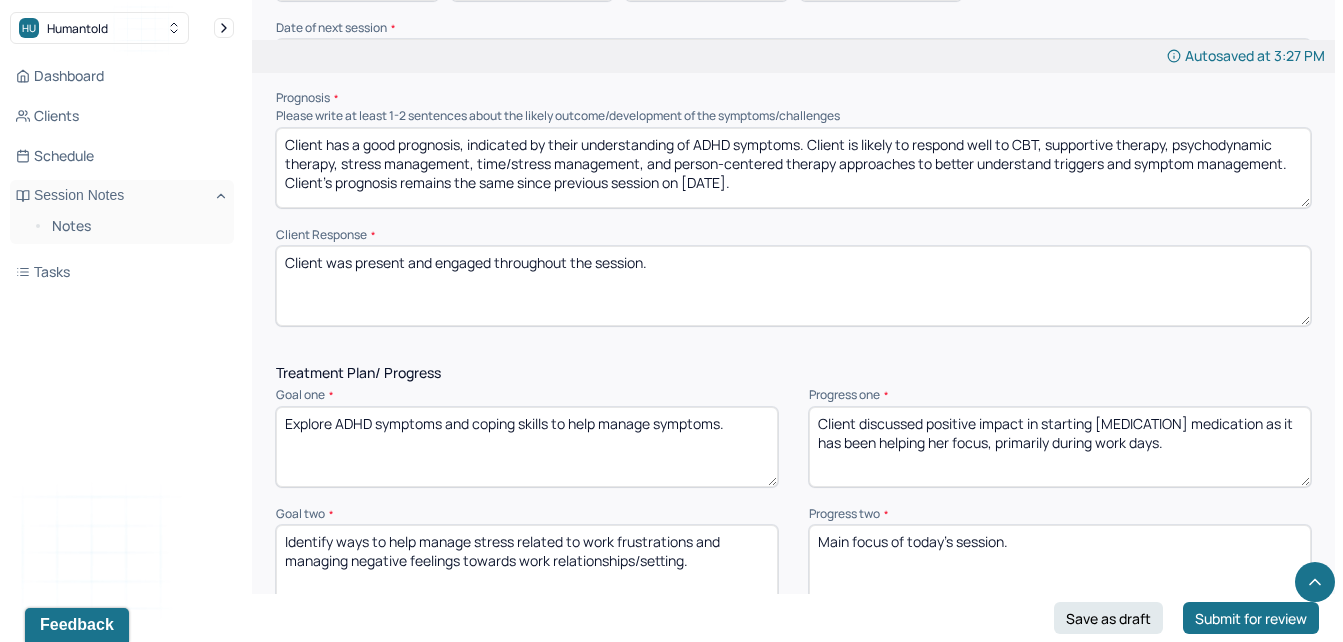 scroll, scrollTop: 2350, scrollLeft: 0, axis: vertical 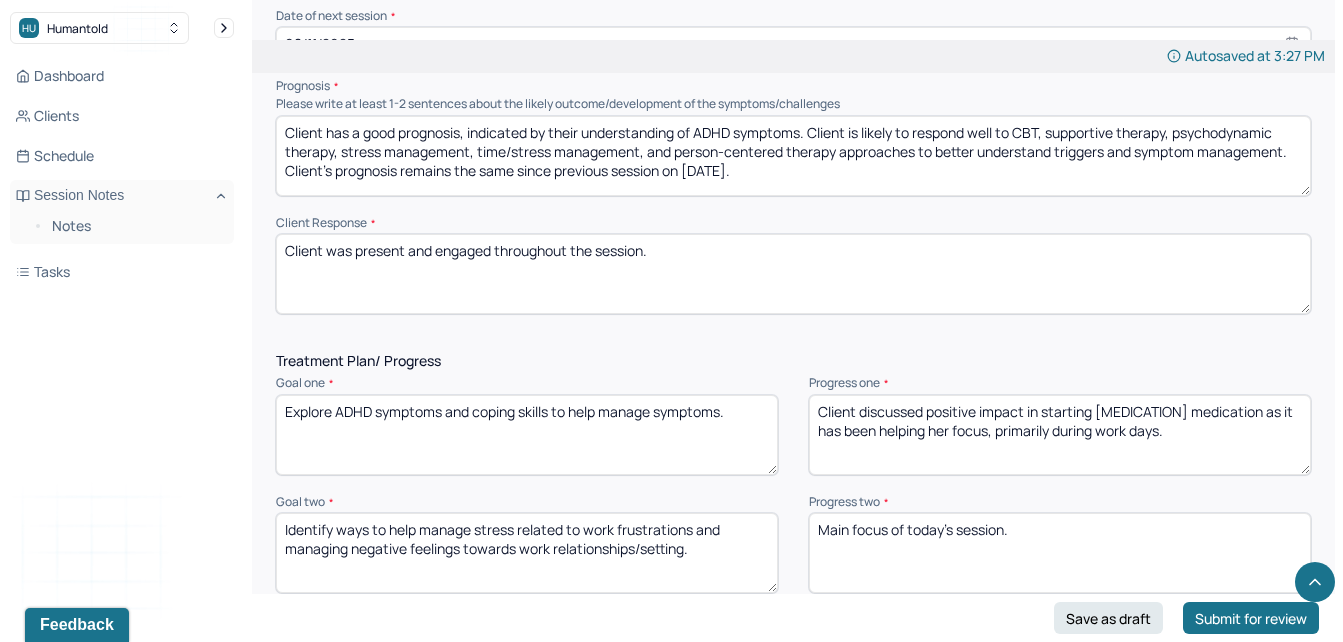 type on "Client utilized session to address frustrations towards medication management process, navigating her insurance and coordinating with her provider, and reviewing changes she has noticed ins symptoms since starting medication and how to cope with situations out of her control." 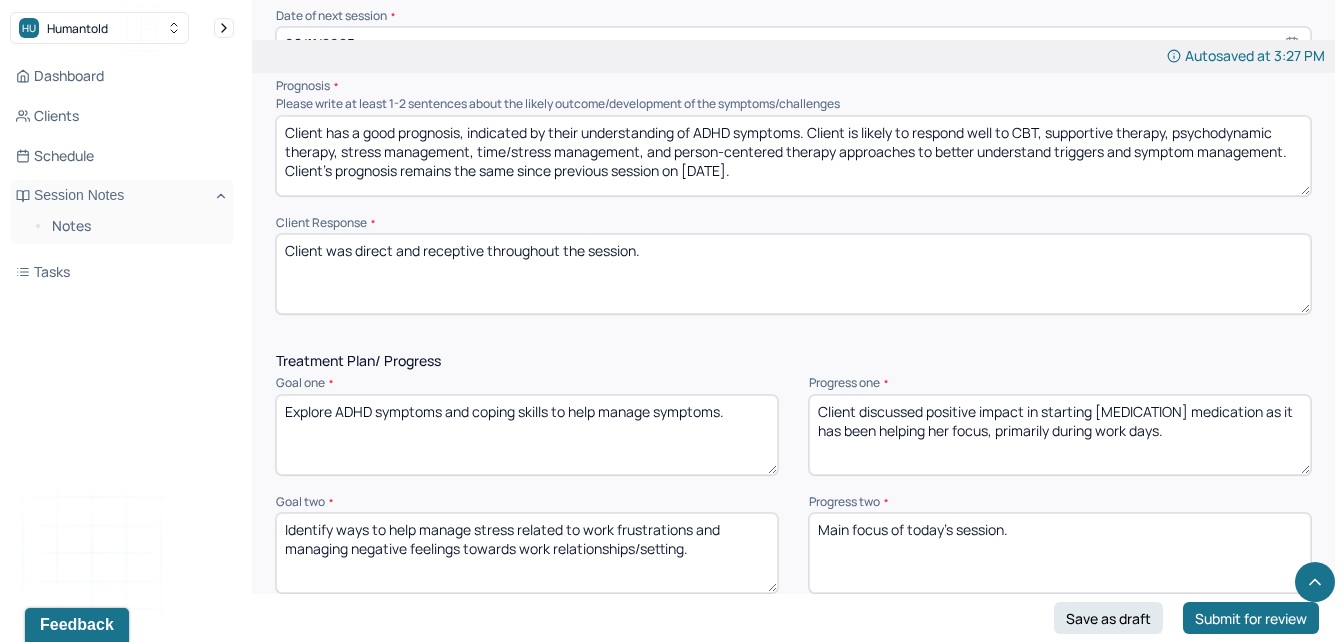 type on "Client was direct and receptive throughout the session." 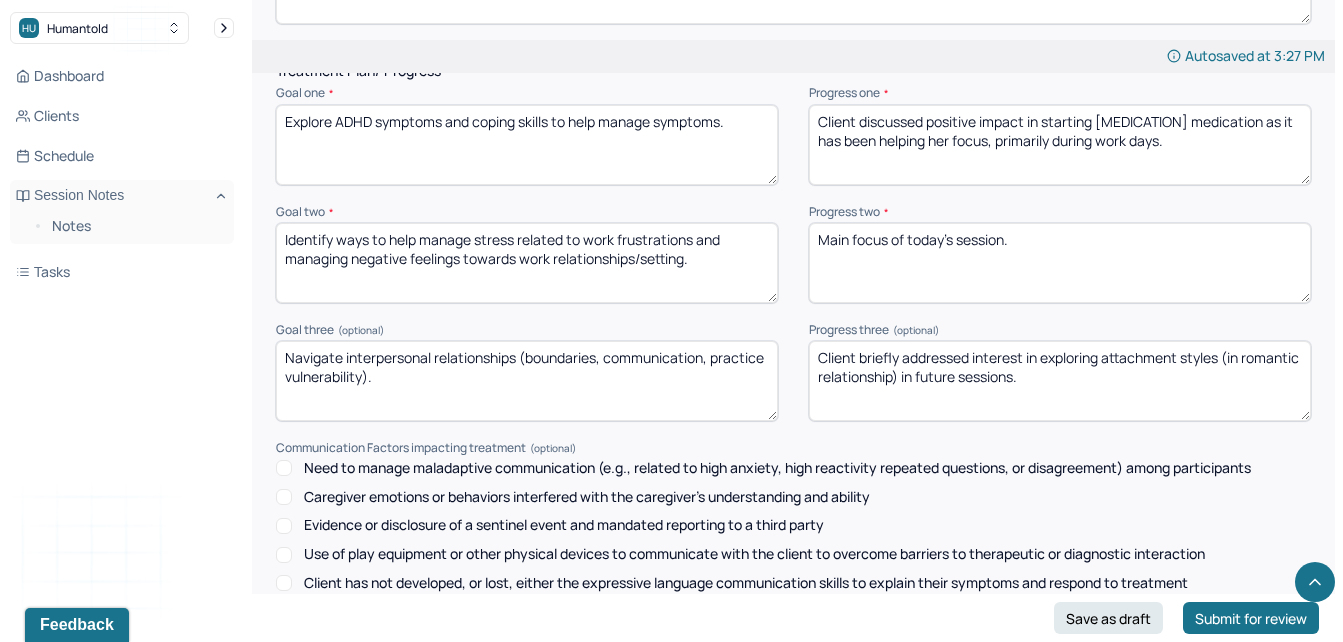 scroll, scrollTop: 2628, scrollLeft: 0, axis: vertical 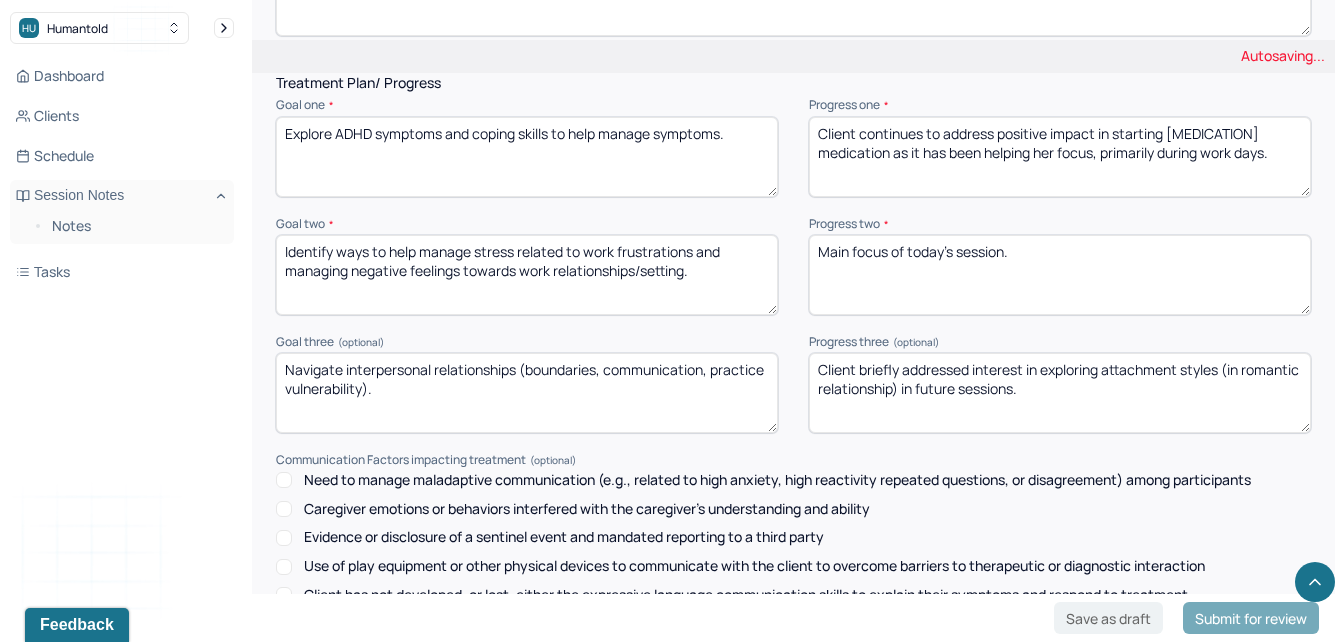 click on "Client cotntinues to address positive impact in starting [MEDICATION] medication as it has been helping her focus, primarily during work days." at bounding box center (1060, 157) 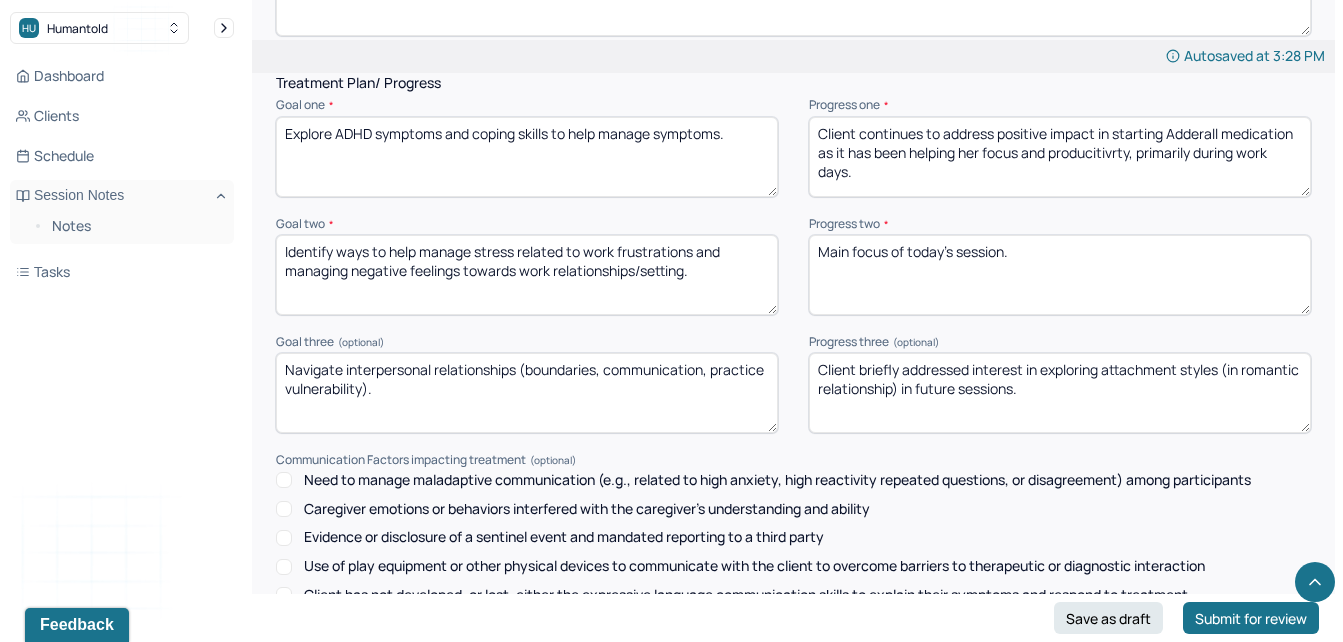 click on "Client continues to address positive impact in starting Adderall medication as it has been helping her focus and producitivrty, primarily during work days." at bounding box center [1060, 157] 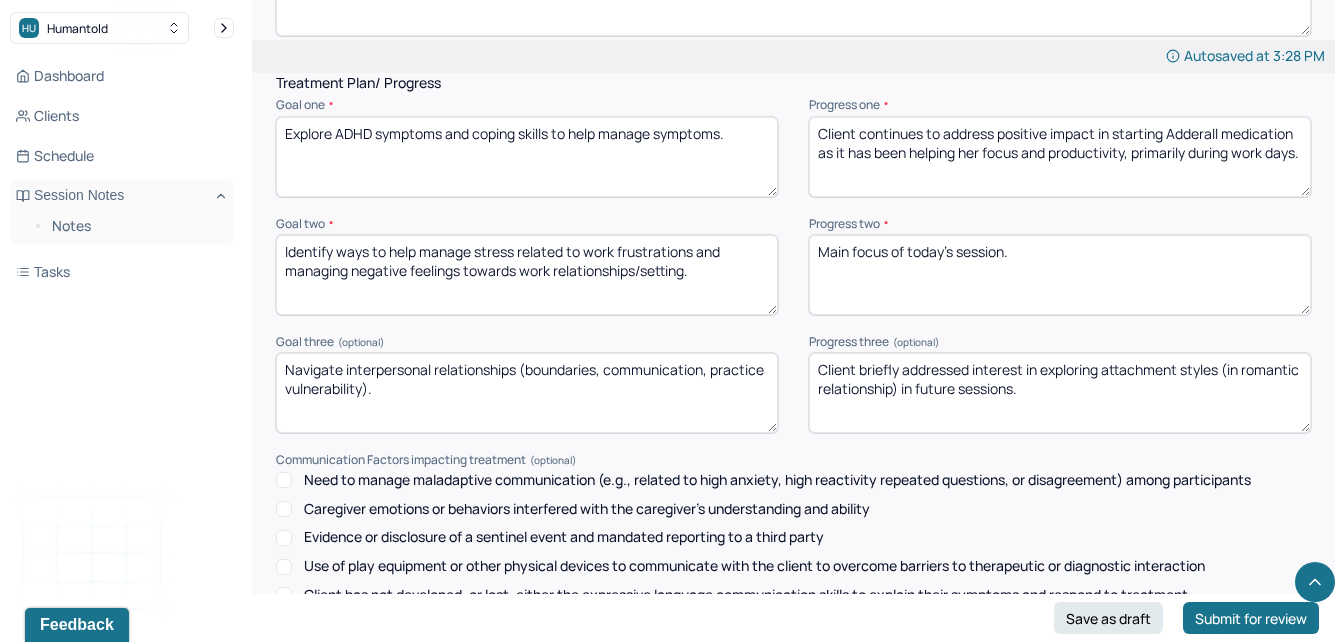 type on "Client continues to address positive impact in starting Adderall medication as it has been helping her focus and productivity, primarily during work days." 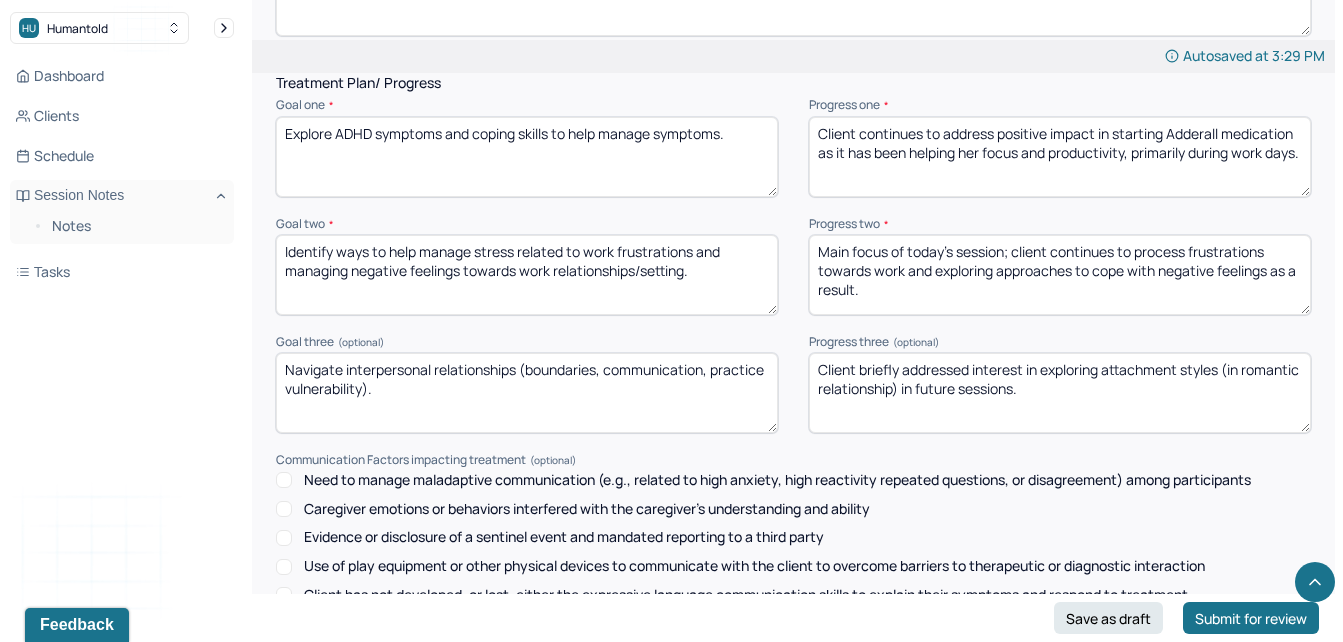 type on "Main focus of today's session; client continues to process frustrations towards work and exploring approaches to cope with negative feelings as a result." 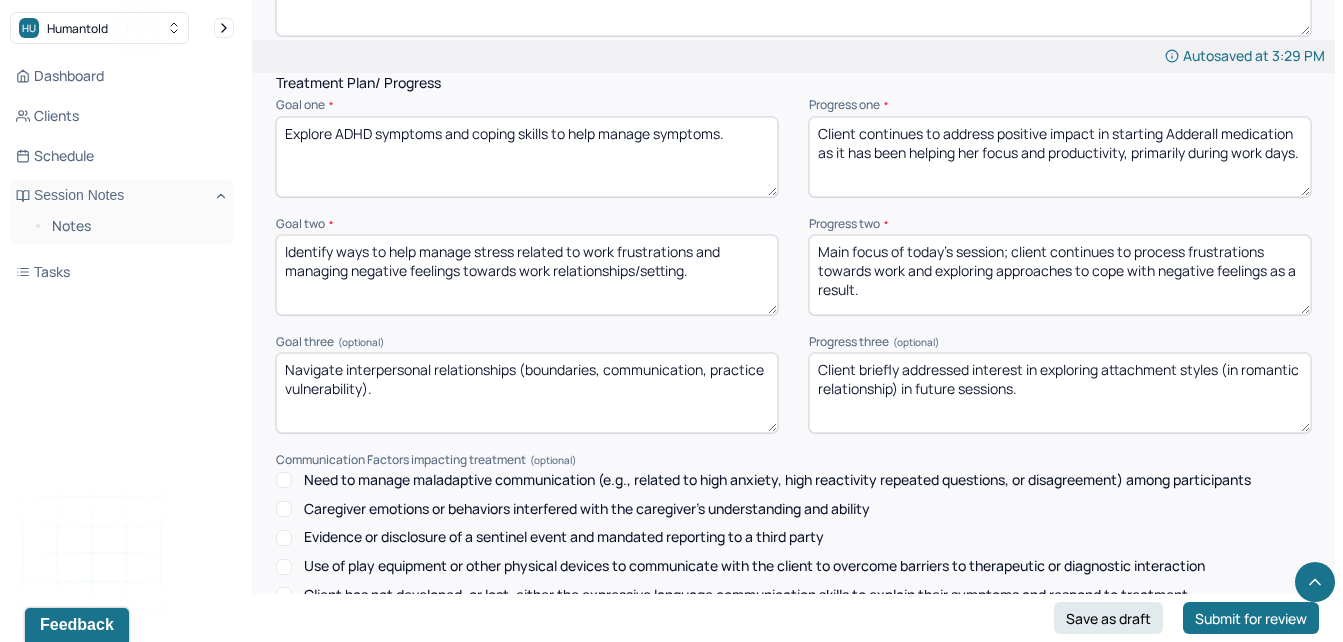 drag, startPoint x: 1139, startPoint y: 393, endPoint x: 876, endPoint y: 374, distance: 263.68542 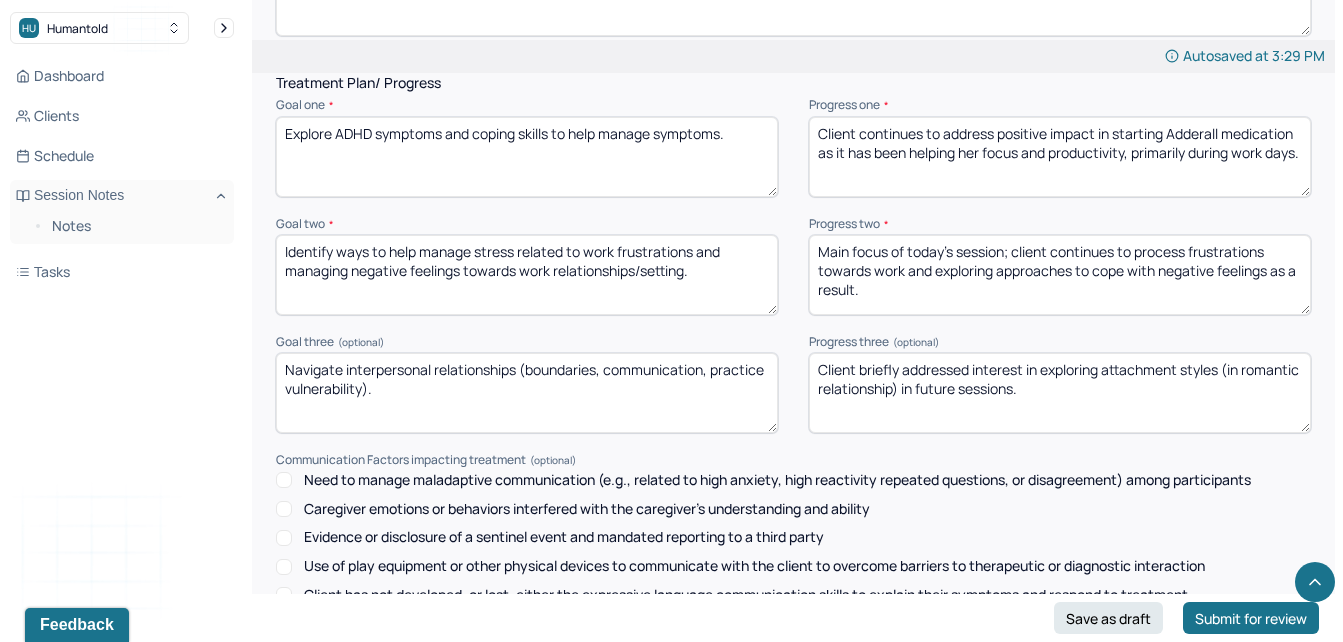 click on "Client briefly addressed interest in exploring attachment styles (in romantic relationship) in future sessions." at bounding box center [1060, 393] 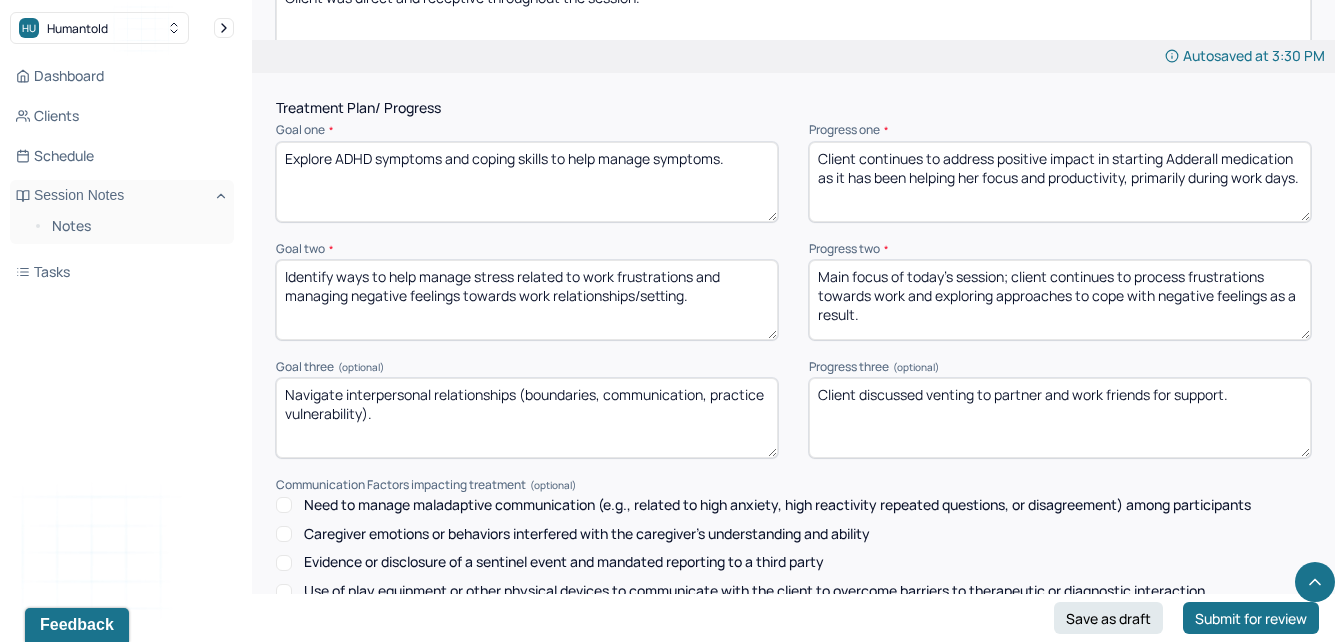 scroll, scrollTop: 2953, scrollLeft: 0, axis: vertical 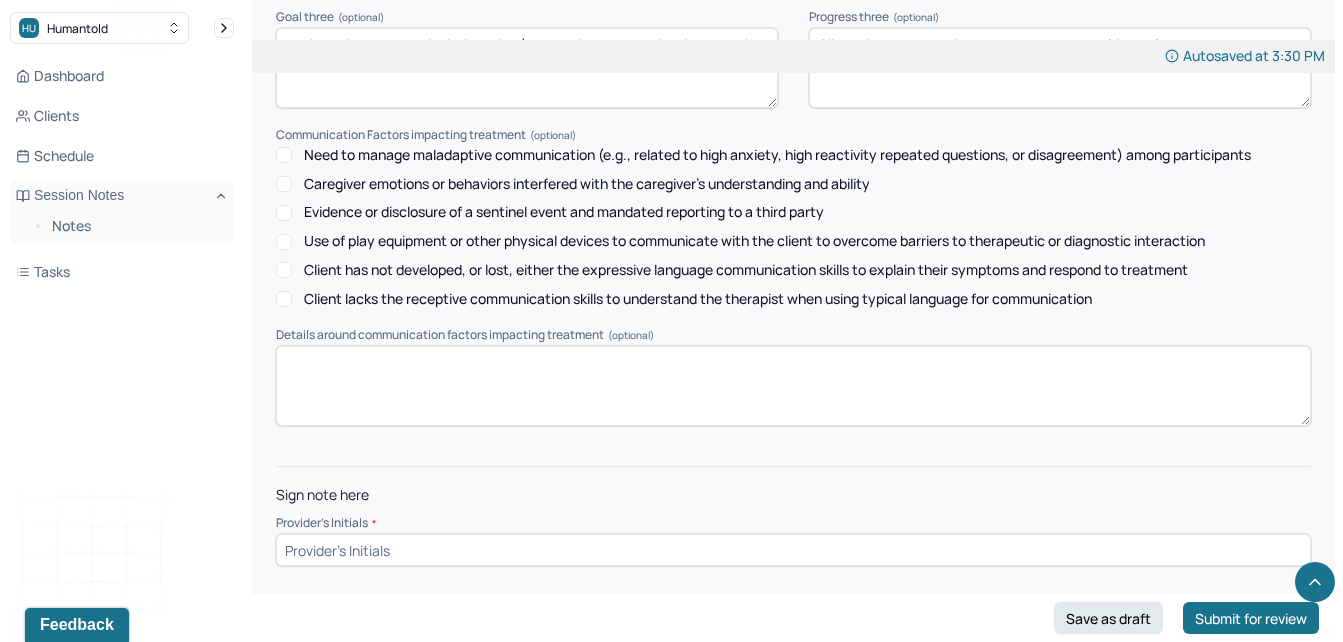 type on "Client discussed venting to partner and work friends for support." 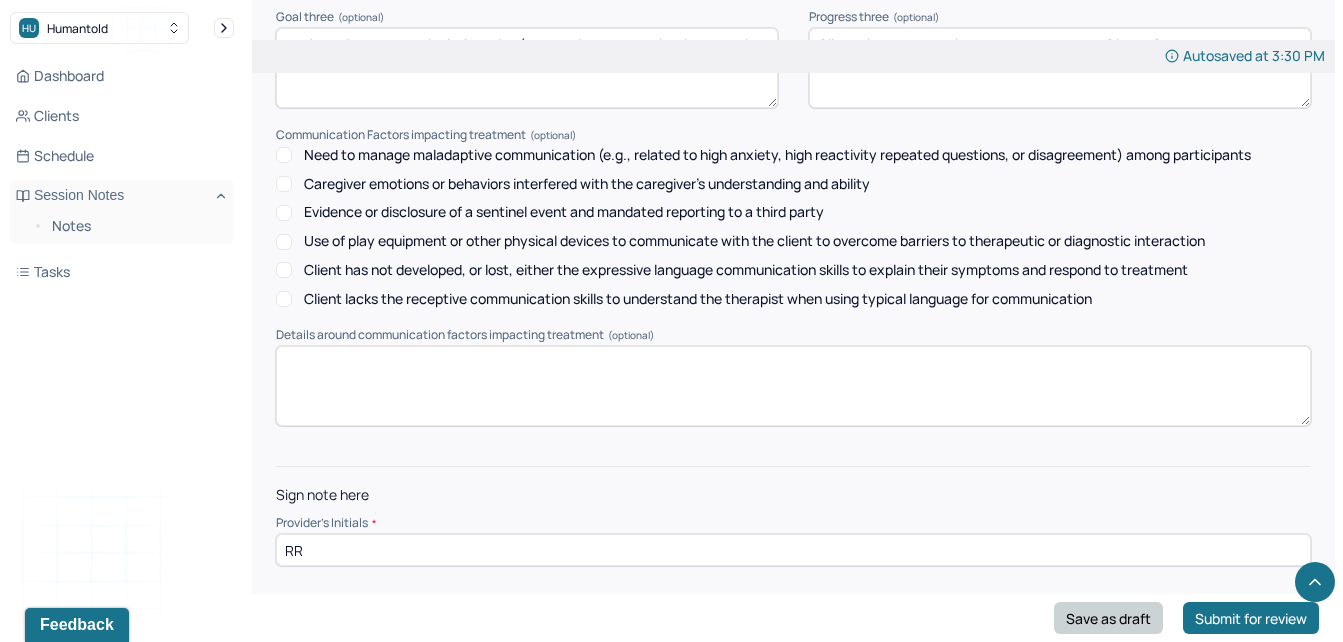 type on "RR" 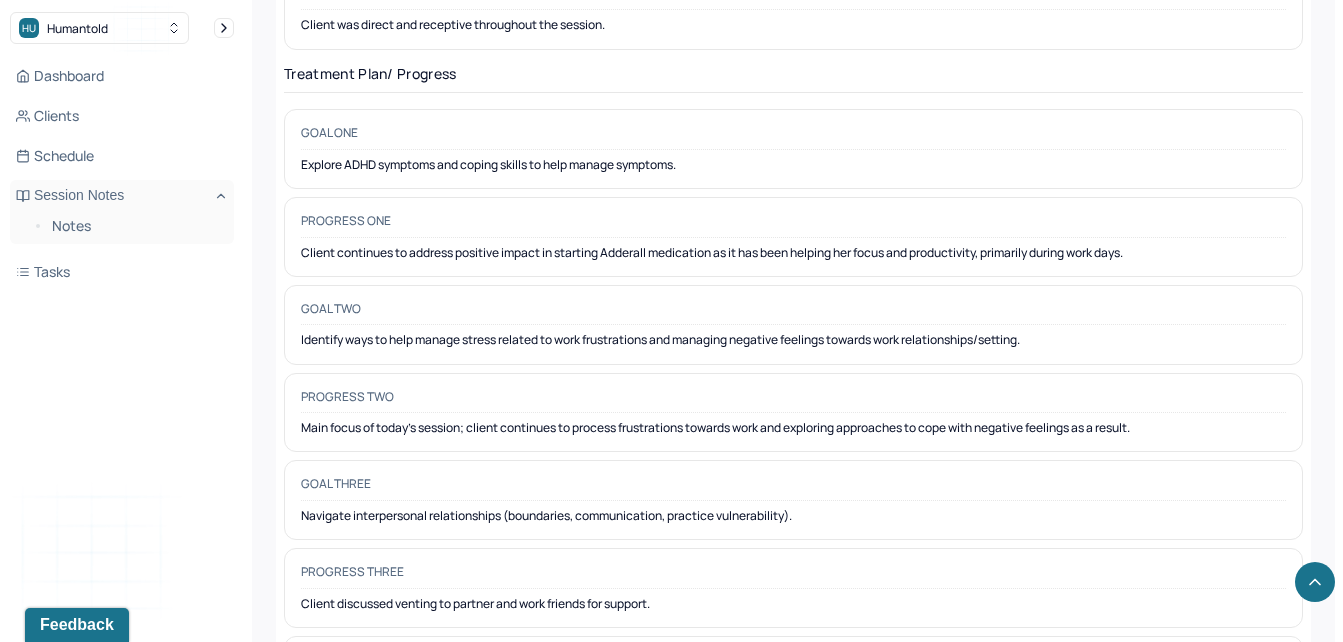 drag, startPoint x: 1351, startPoint y: 556, endPoint x: 1334, endPoint y: 432, distance: 125.1599 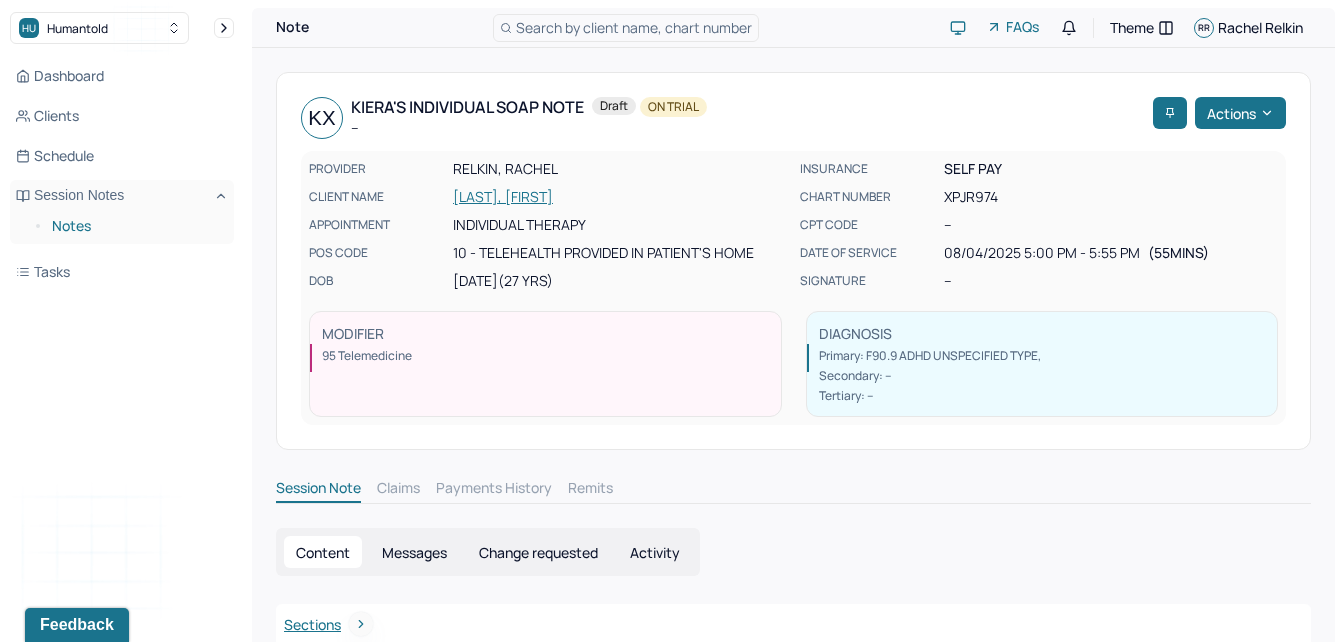 click on "Notes" at bounding box center (135, 226) 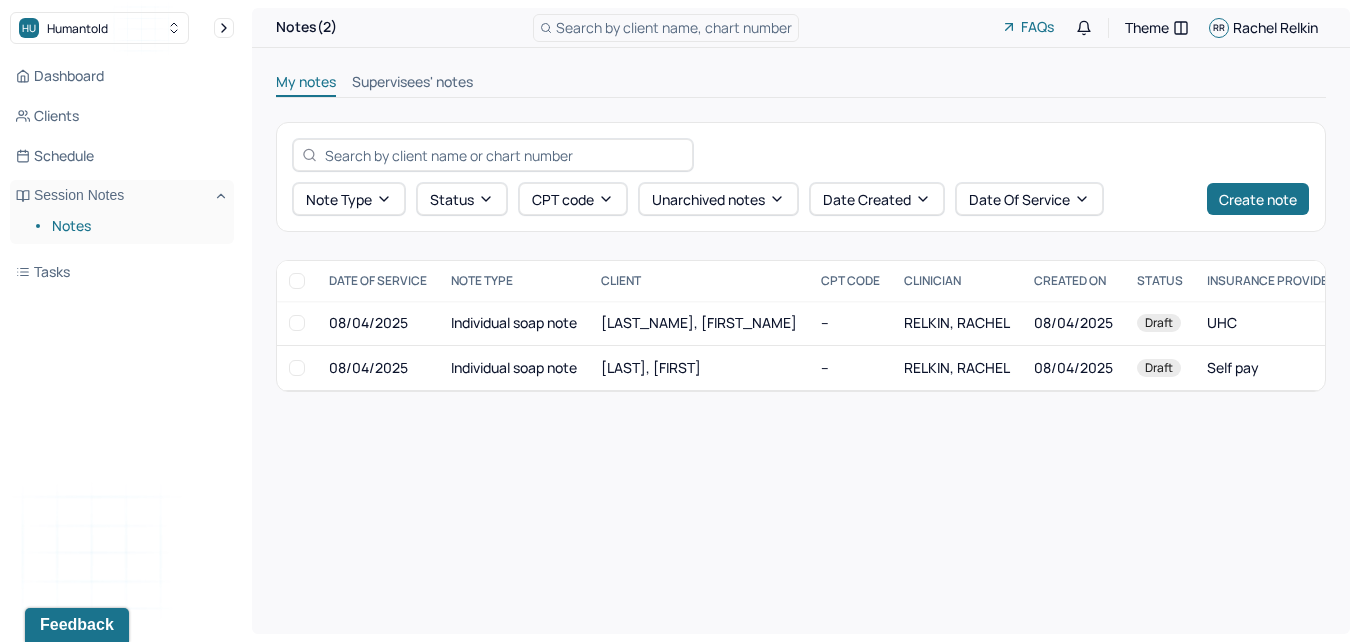 click on "Supervisees' notes" at bounding box center (412, 84) 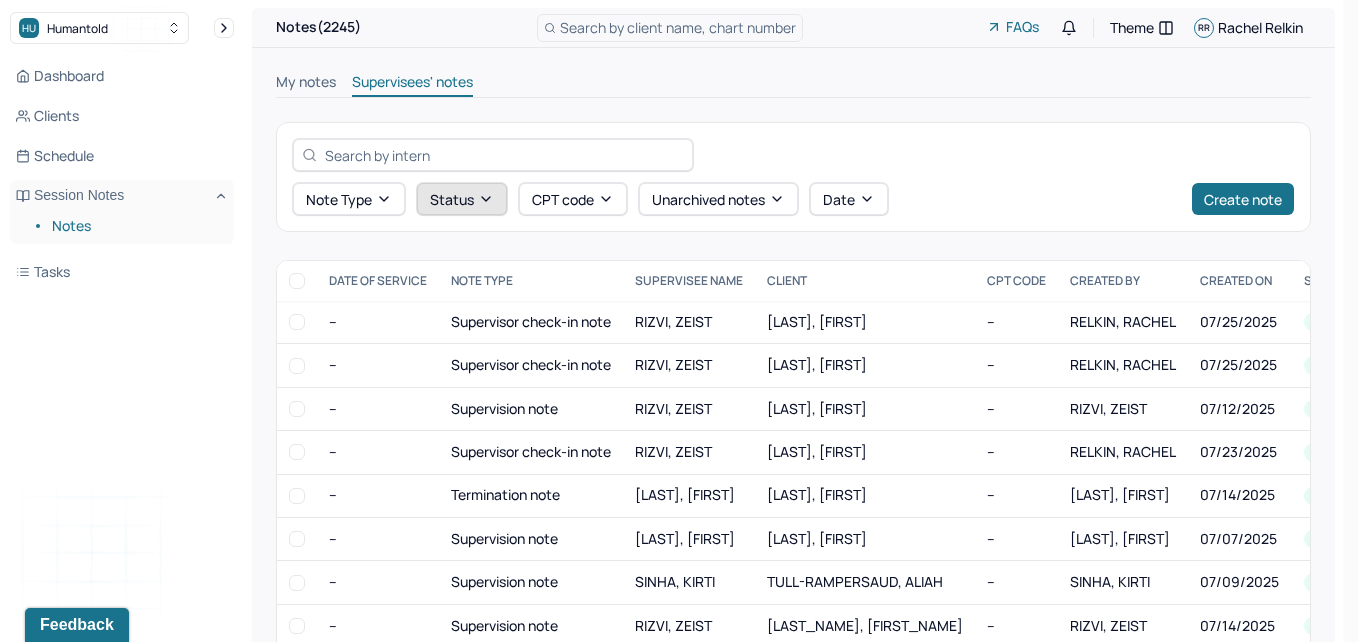 click on "Status" at bounding box center [462, 199] 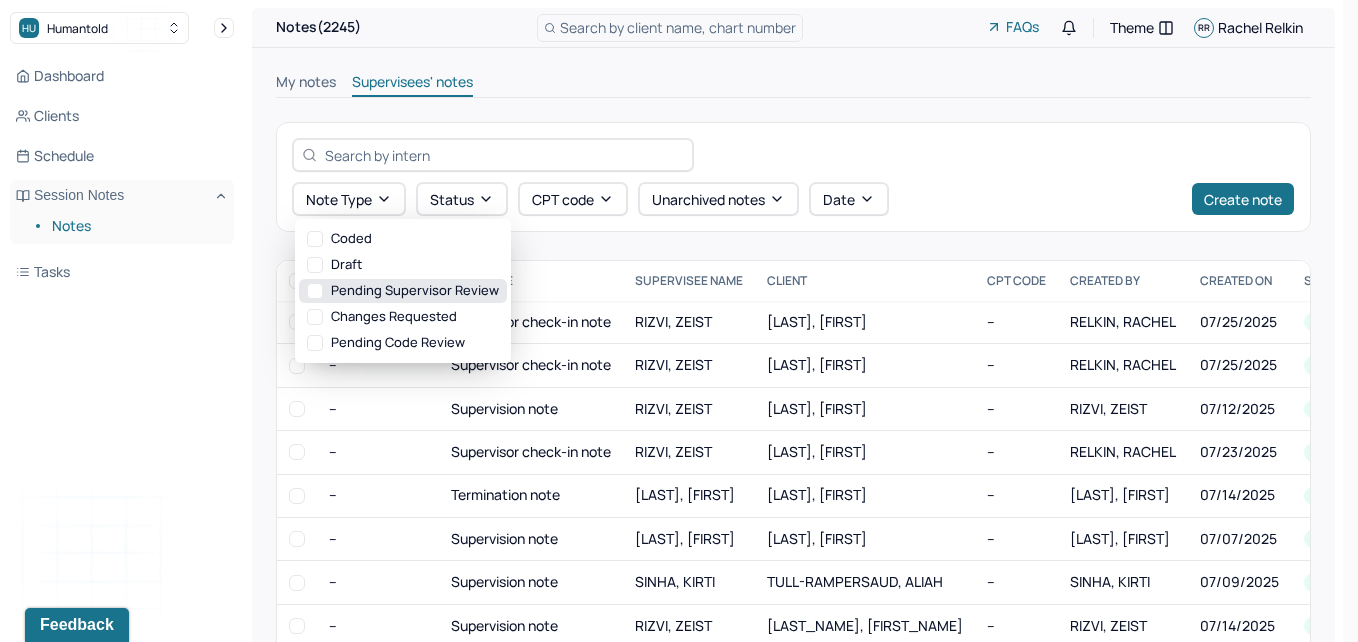 click on "Pending supervisor review" at bounding box center [403, 291] 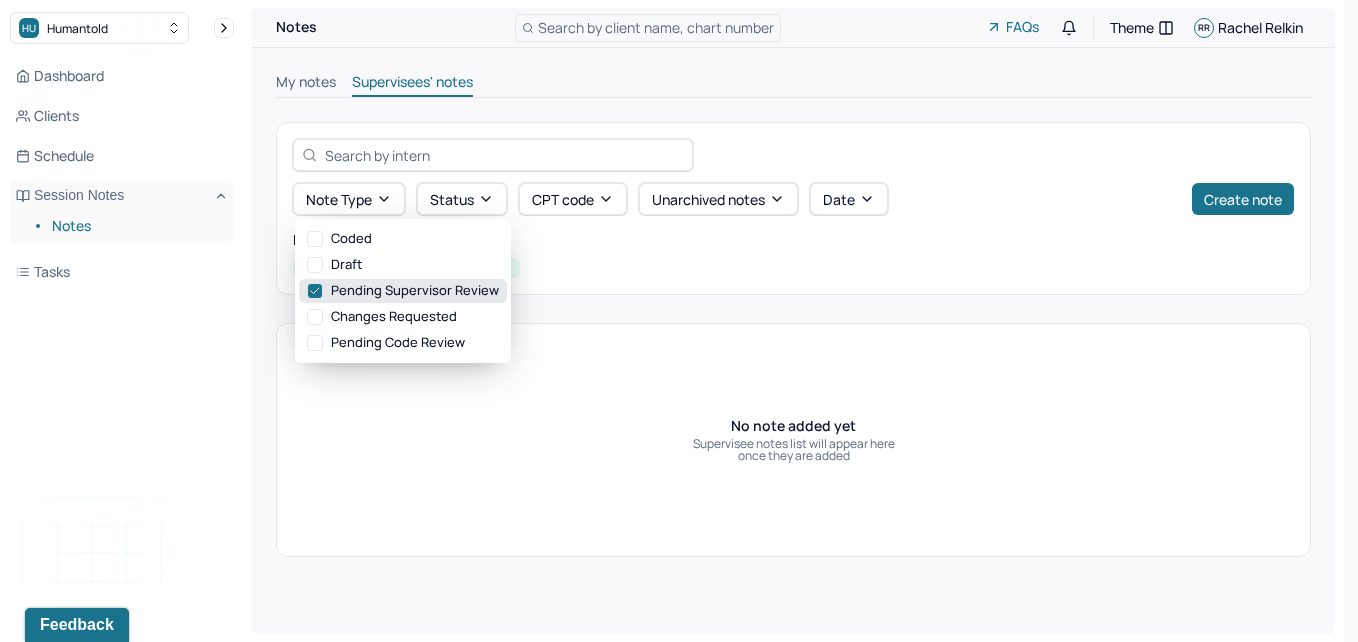 click on "Pending supervisor review" at bounding box center [403, 291] 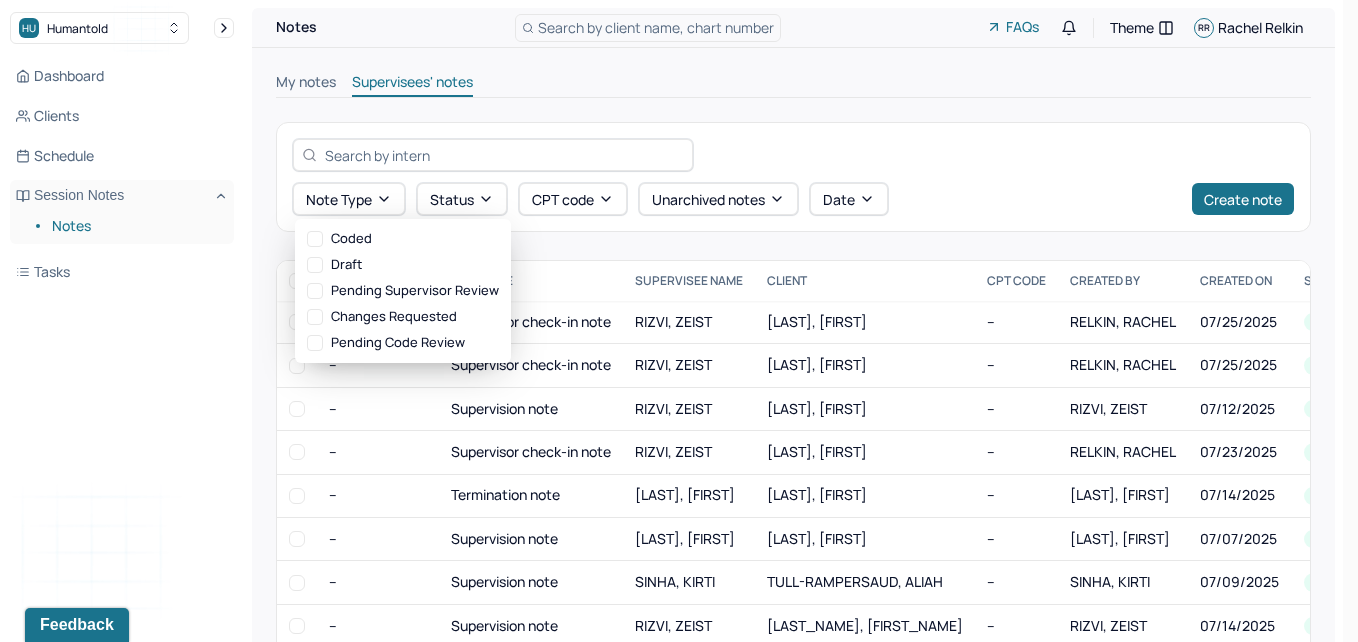 click on "My notes Supervisees' notes Note type Status CPT code Unarchived notes Date Create note DATE OF SERVICE NOTE TYPE SUPERVISEE NAME Client CPT CODE CREATED BY CREATED ON STATUS INSURANCE PROVIDER -- Supervisor check-in note RIZVI, ZEIST PONCE, DIANA -- RELKIN, RACHEL 07/25/2025 Coded CARE -- Supervisor check-in note RIZVI, ZEIST UMAR, ARWA -- RELKIN, RACHEL 07/25/2025 Coded UHC -- Supervision note RIZVI, ZEIST CRONIN, THOMAS -- RIZVI, ZEIST 07/12/2025 Coded UHC -- Supervisor check-in note RIZVI, ZEIST HASAN, SYEDA -- RELKIN, RACHEL 07/23/2025 Coded CARE -- Termination note LYALL, NADIA BURNS, HARRISON -- LYALL, NADIA 07/14/2025 Coded UHCSR -- Supervision note LYALL, NADIA MACARTHUR, CECILIA -- LYALL, NADIA 07/07/2025 Coded CIG -- Supervision note SINHA, KIRTI TULL-RAMPERSAUD, ALIAH -- SINHA, KIRTI 07/09/2025 Coded CARE -- Supervision note RIZVI, ZEIST CODY, ANAYCE -- RIZVI, ZEIST 07/14/2025 Coded CARE -- Supervision note RIZVI, ZEIST BOGNER, SAMANTHA -- RIZVI, ZEIST 07/16/2025 Coded CARE -- Supervision note --" at bounding box center (793, 423) 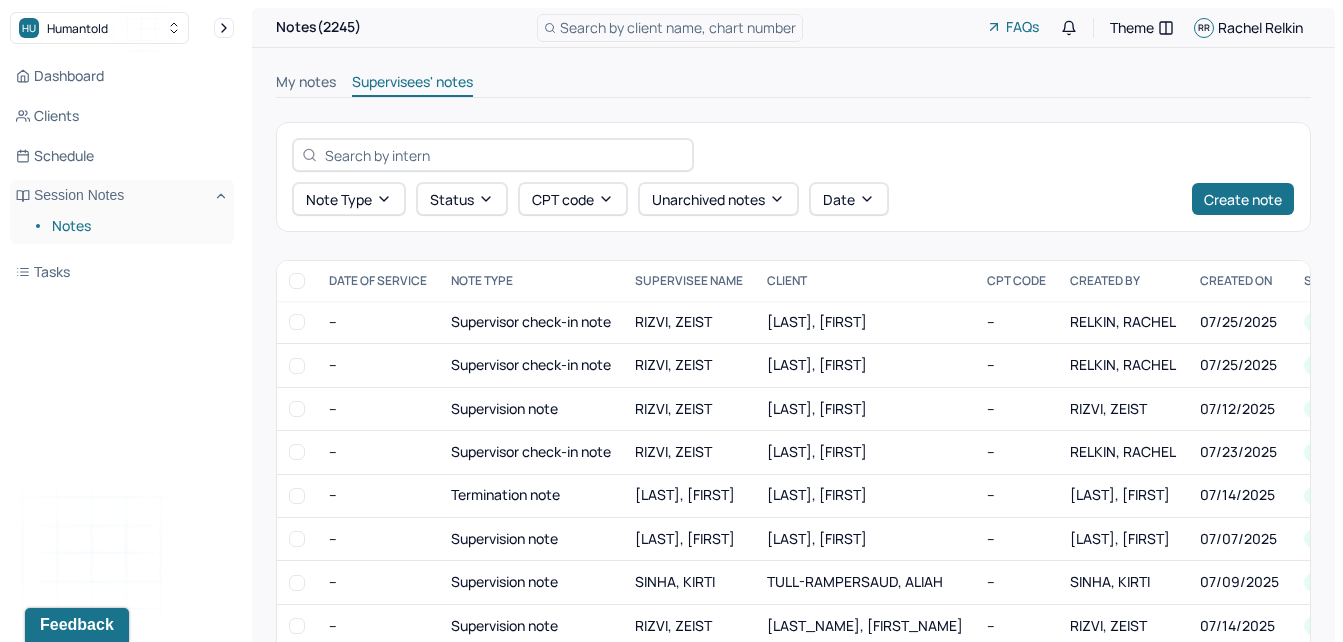 click on "My notes Supervisees' notes Note type Status CPT code Unarchived notes Date Create note DATE OF SERVICE NOTE TYPE SUPERVISEE NAME Client CPT CODE CREATED BY CREATED ON STATUS INSURANCE PROVIDER -- Supervisor check-in note RIZVI, ZEIST PONCE, DIANA -- RELKIN, RACHEL 07/25/2025 Coded CARE -- Supervisor check-in note RIZVI, ZEIST UMAR, ARWA -- RELKIN, RACHEL 07/25/2025 Coded UHC -- Supervision note RIZVI, ZEIST CRONIN, THOMAS -- RIZVI, ZEIST 07/12/2025 Coded UHC -- Supervisor check-in note RIZVI, ZEIST HASAN, SYEDA -- RELKIN, RACHEL 07/23/2025 Coded CARE -- Termination note LYALL, NADIA BURNS, HARRISON -- LYALL, NADIA 07/14/2025 Coded UHCSR -- Supervision note LYALL, NADIA MACARTHUR, CECILIA -- LYALL, NADIA 07/07/2025 Coded CIG -- Supervision note SINHA, KIRTI TULL-RAMPERSAUD, ALIAH -- SINHA, KIRTI 07/09/2025 Coded CARE -- Supervision note RIZVI, ZEIST CODY, ANAYCE -- RIZVI, ZEIST 07/14/2025 Coded CARE -- Supervision note RIZVI, ZEIST BOGNER, SAMANTHA -- RIZVI, ZEIST 07/16/2025 Coded CARE -- Supervision note --" at bounding box center (793, 423) 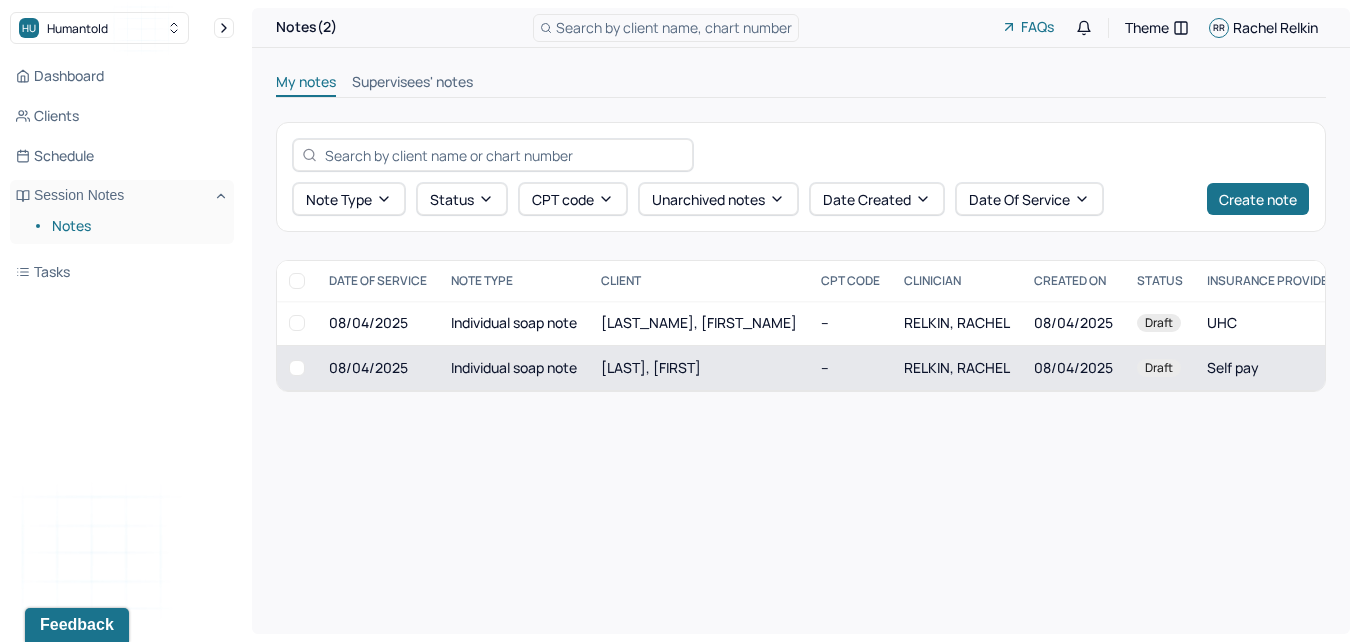 click on "[LAST], [FIRST]" at bounding box center [651, 367] 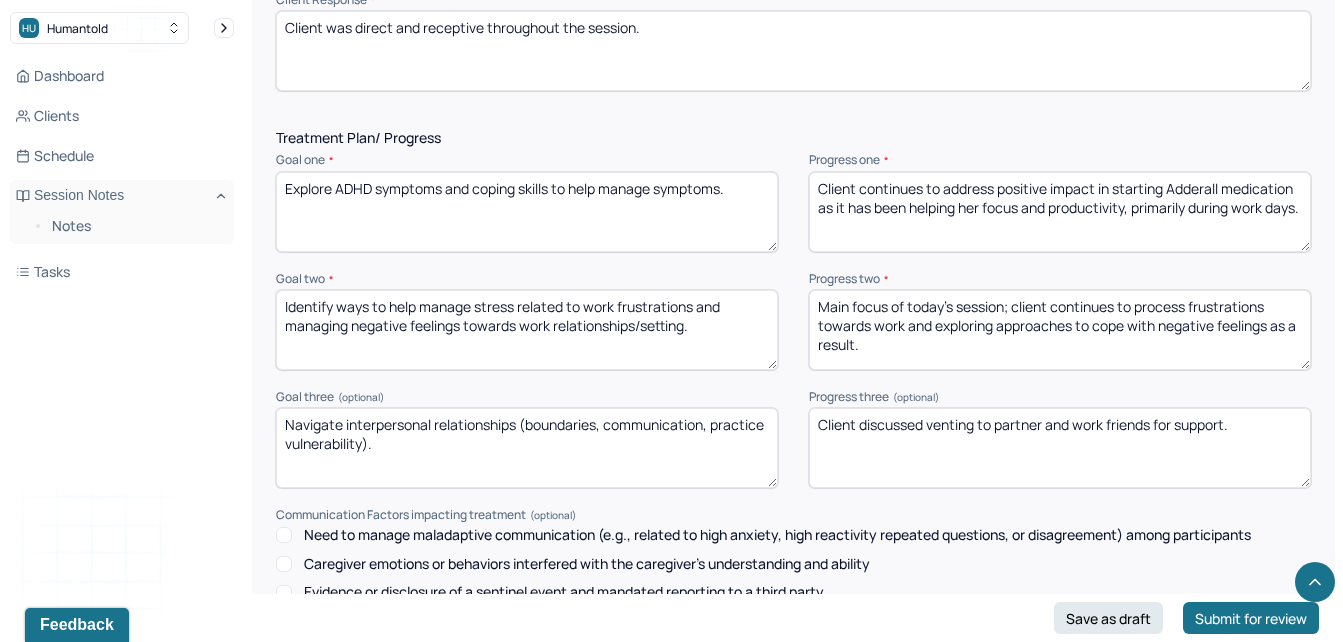 scroll, scrollTop: 2603, scrollLeft: 0, axis: vertical 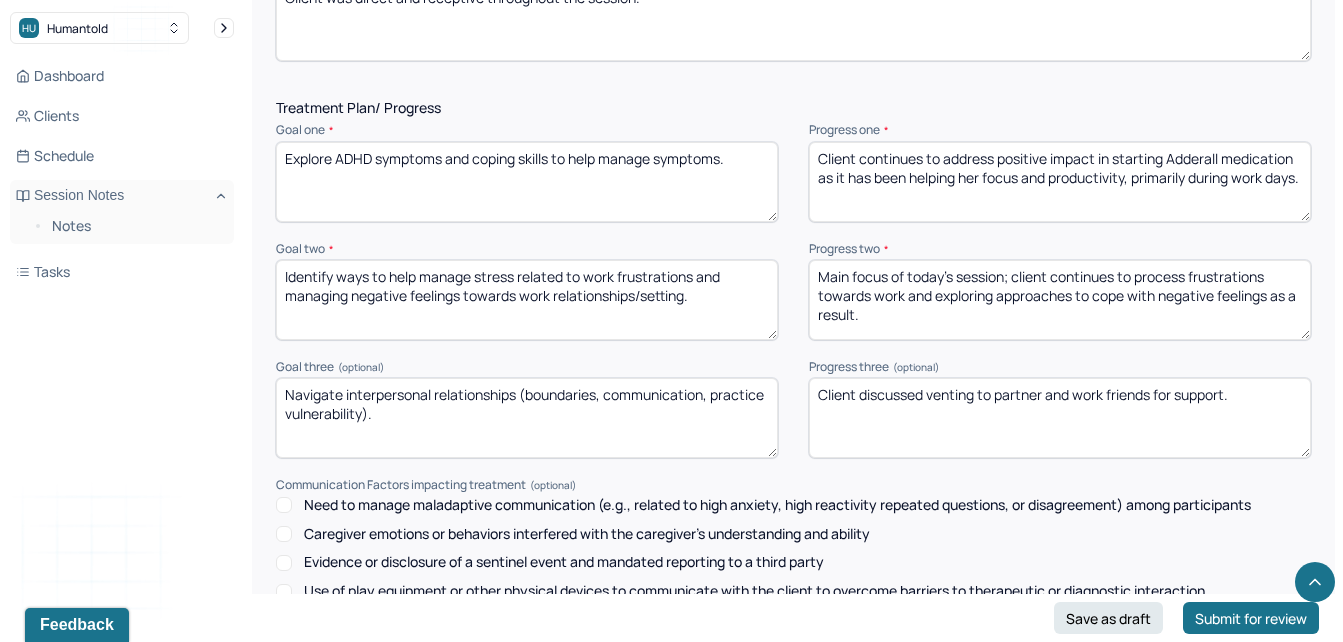 click on "Identify ways to help manage stress related to work frustrations and managing negative feelings towards work relationships/setting." at bounding box center (527, 300) 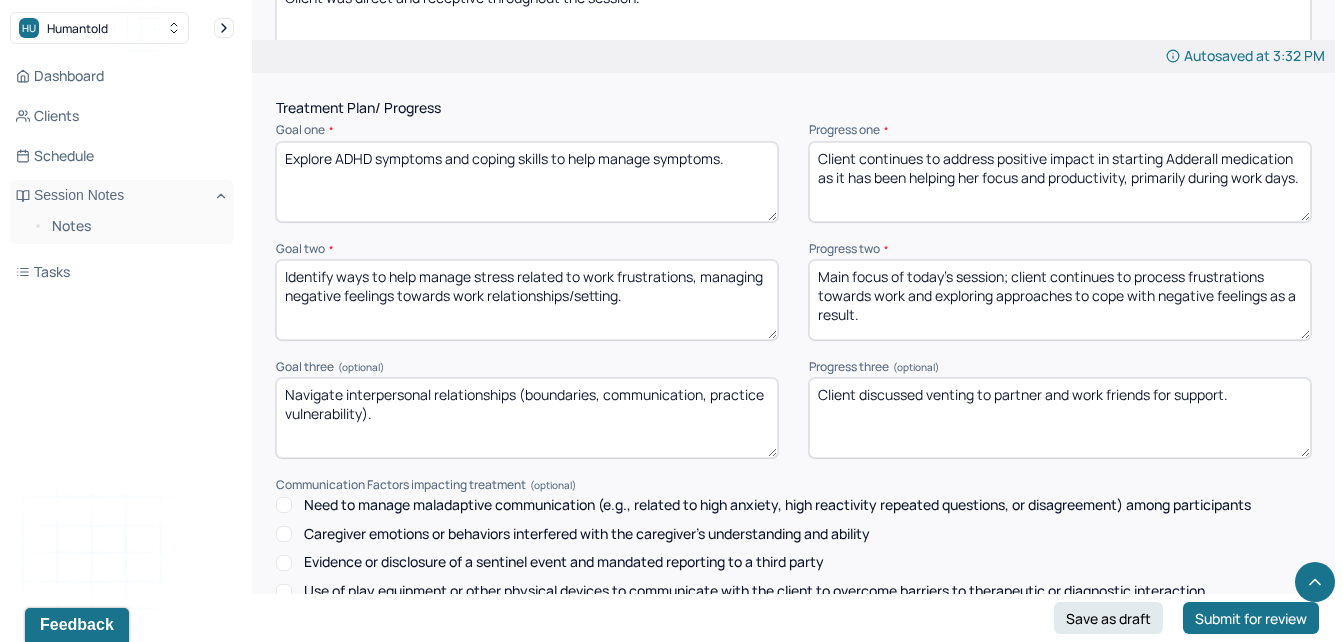 click on "Identify ways to help manage stress related to work frustrationsmanaging negative feelings towards work relationships/setting." at bounding box center [527, 300] 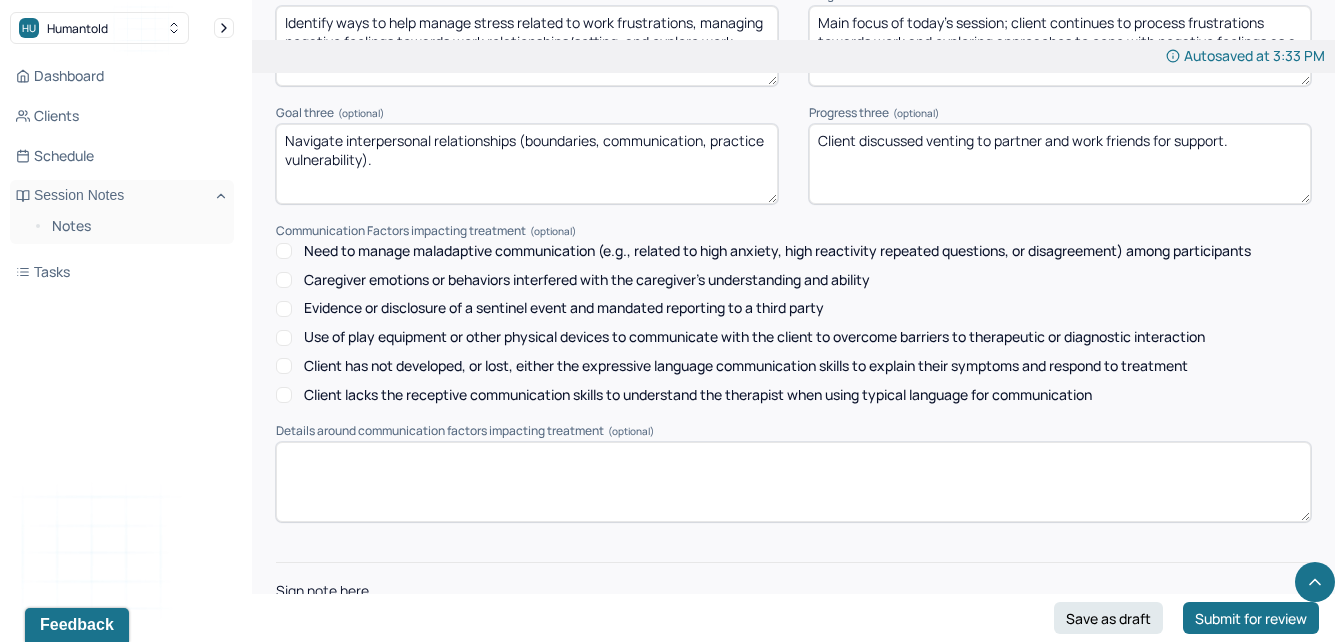 scroll, scrollTop: 2953, scrollLeft: 0, axis: vertical 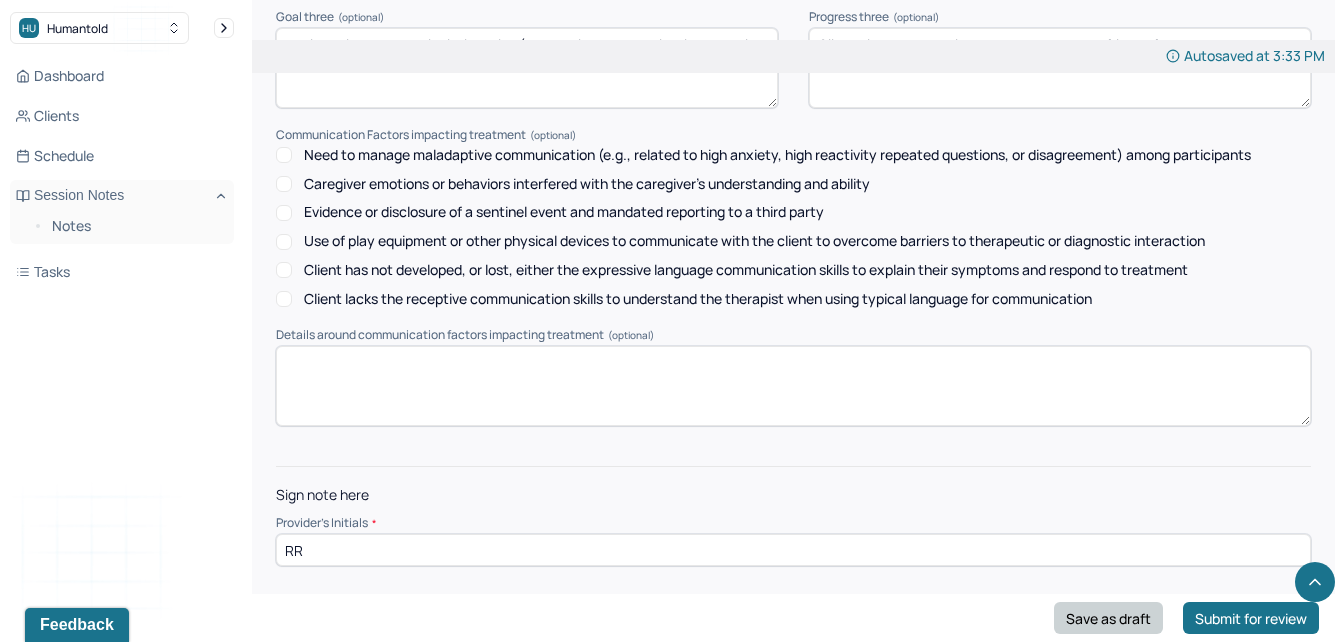 type on "Identify ways to help manage stress related to work frustrations, managing negative feelings towards work relationships/setting, and explore work values, career goals, and starting job search process." 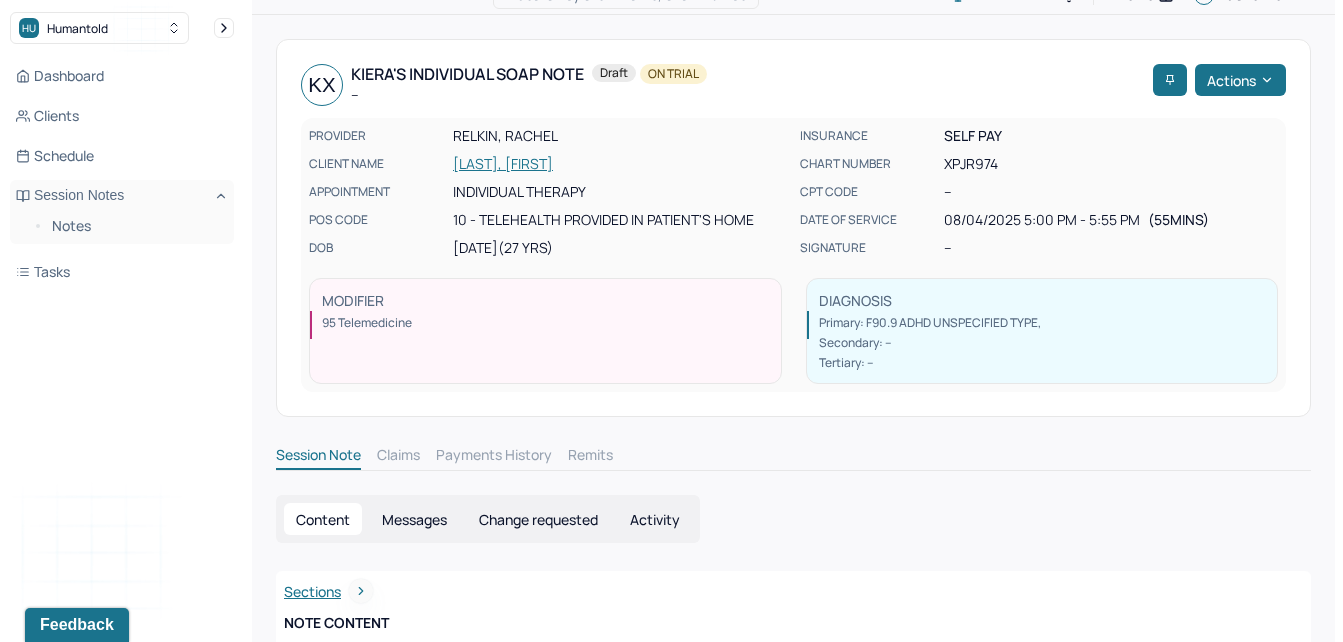 scroll, scrollTop: 0, scrollLeft: 0, axis: both 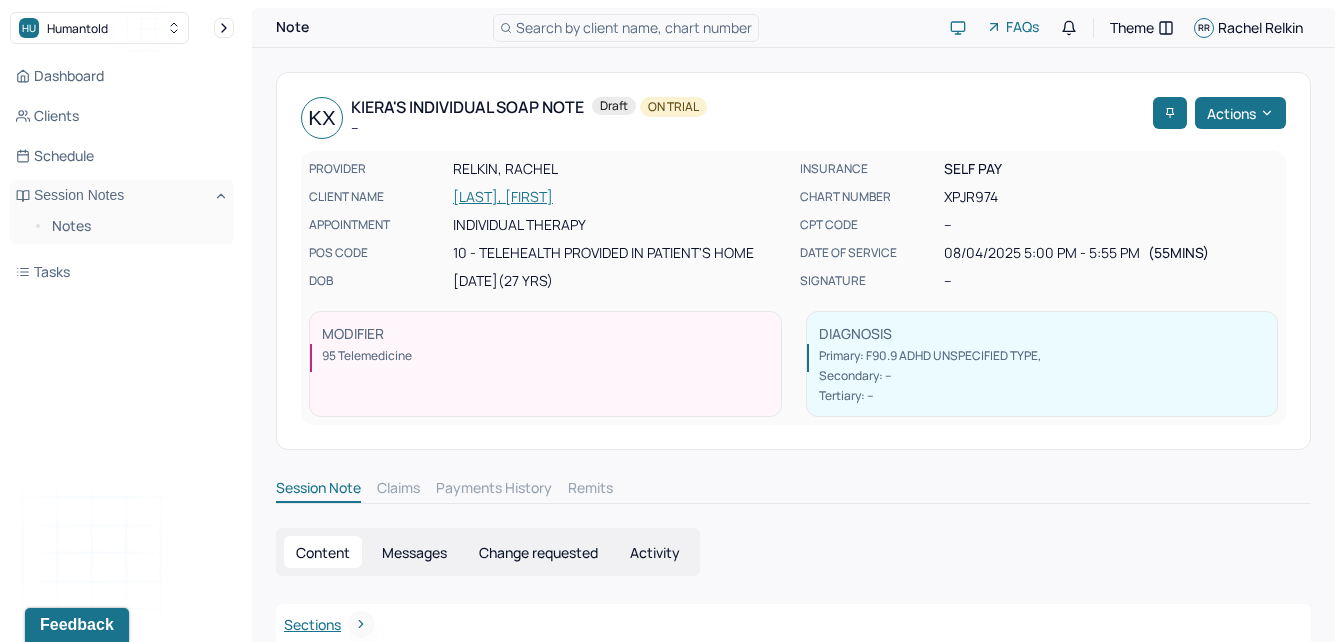 click on "Note Search by client name, chart number FAQs Theme RR [PERSON_NAME] [PERSON_NAME]" at bounding box center [793, 28] 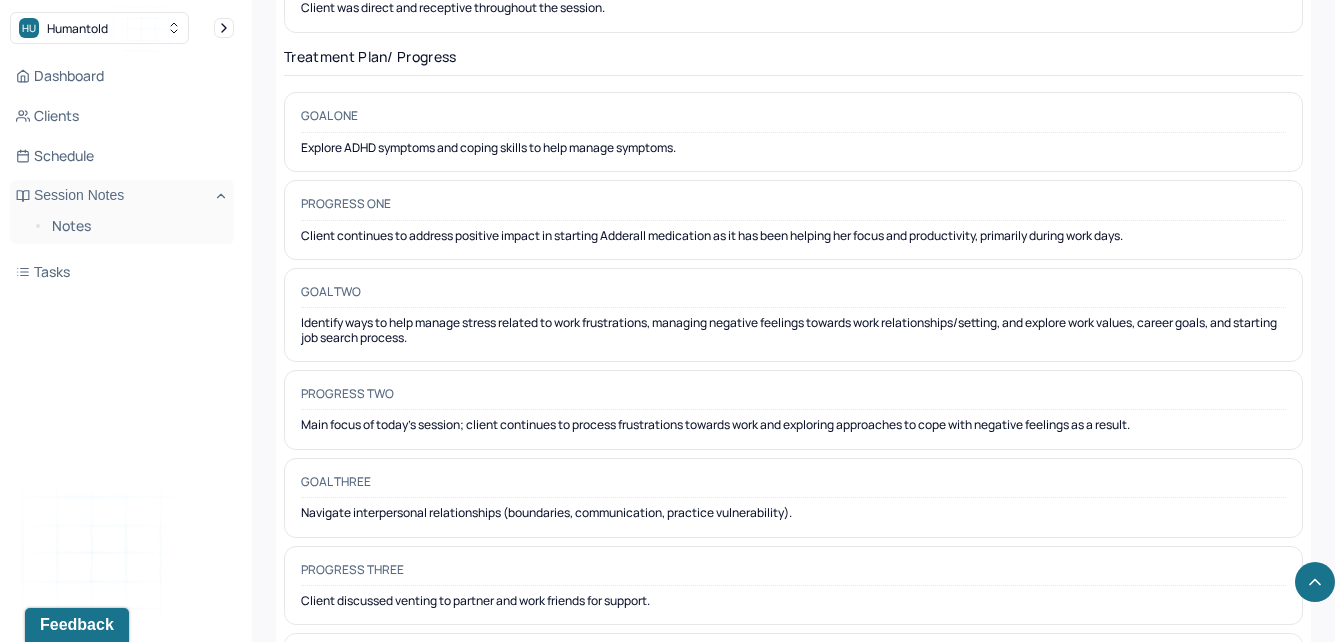 scroll, scrollTop: 0, scrollLeft: 0, axis: both 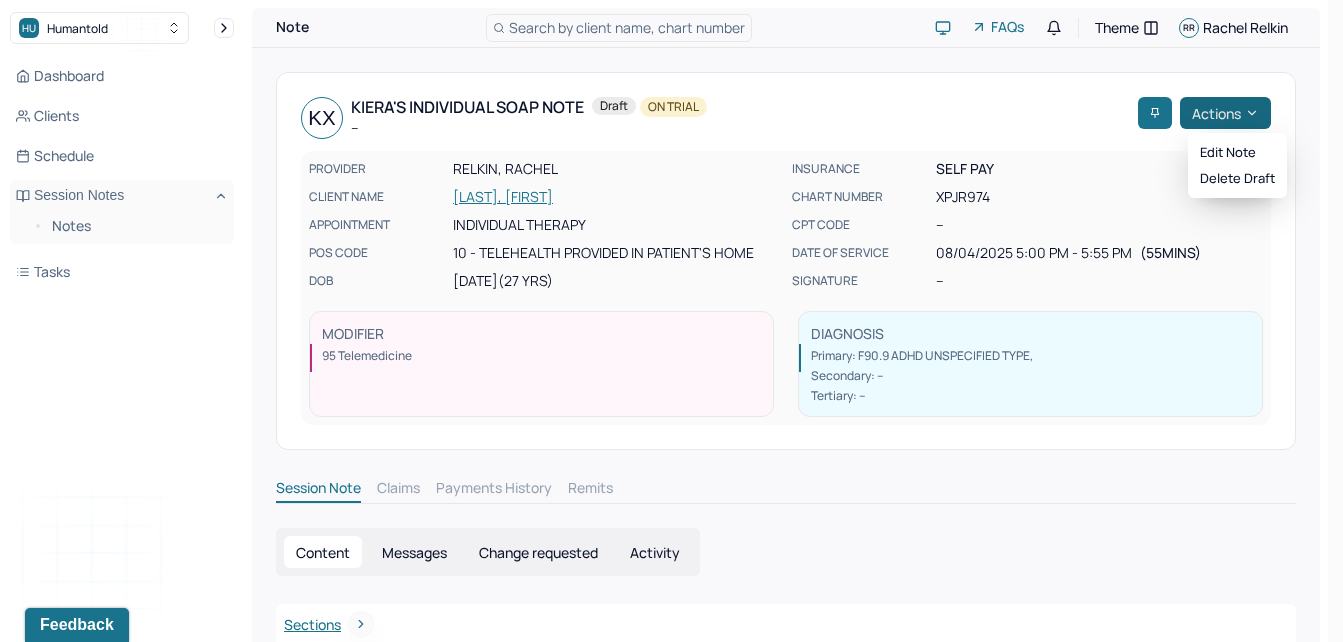 click on "Actions" at bounding box center [1225, 113] 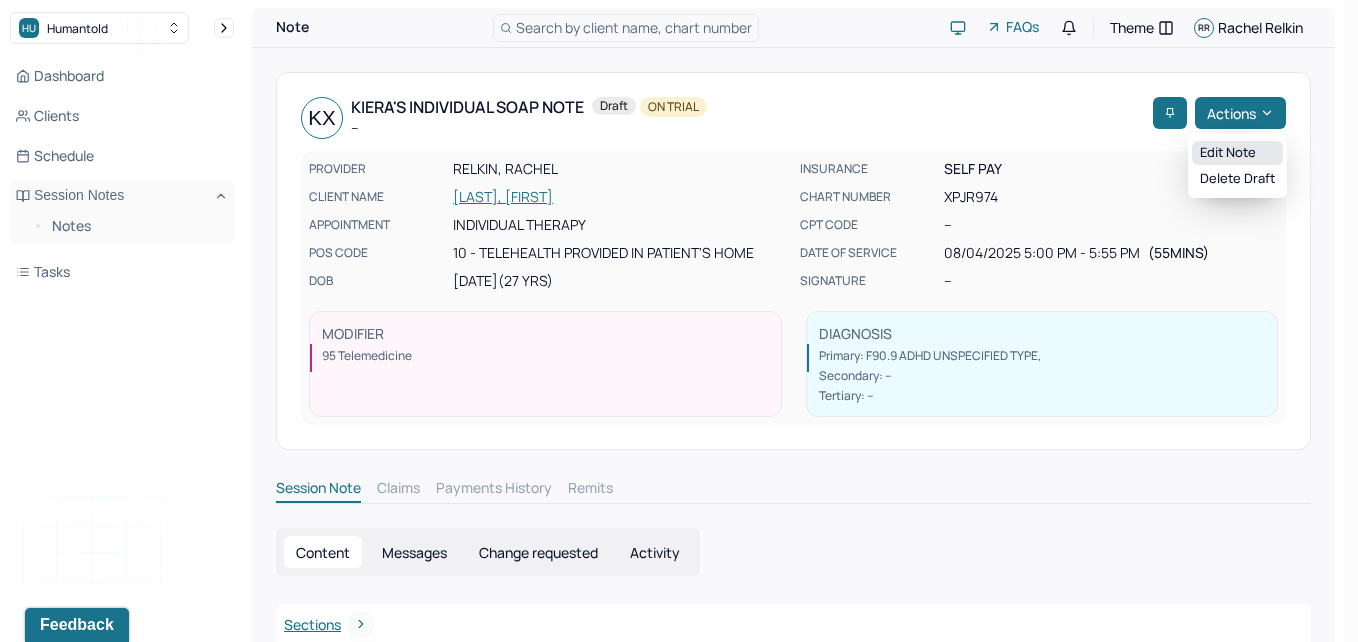 click on "Edit note" at bounding box center [1237, 153] 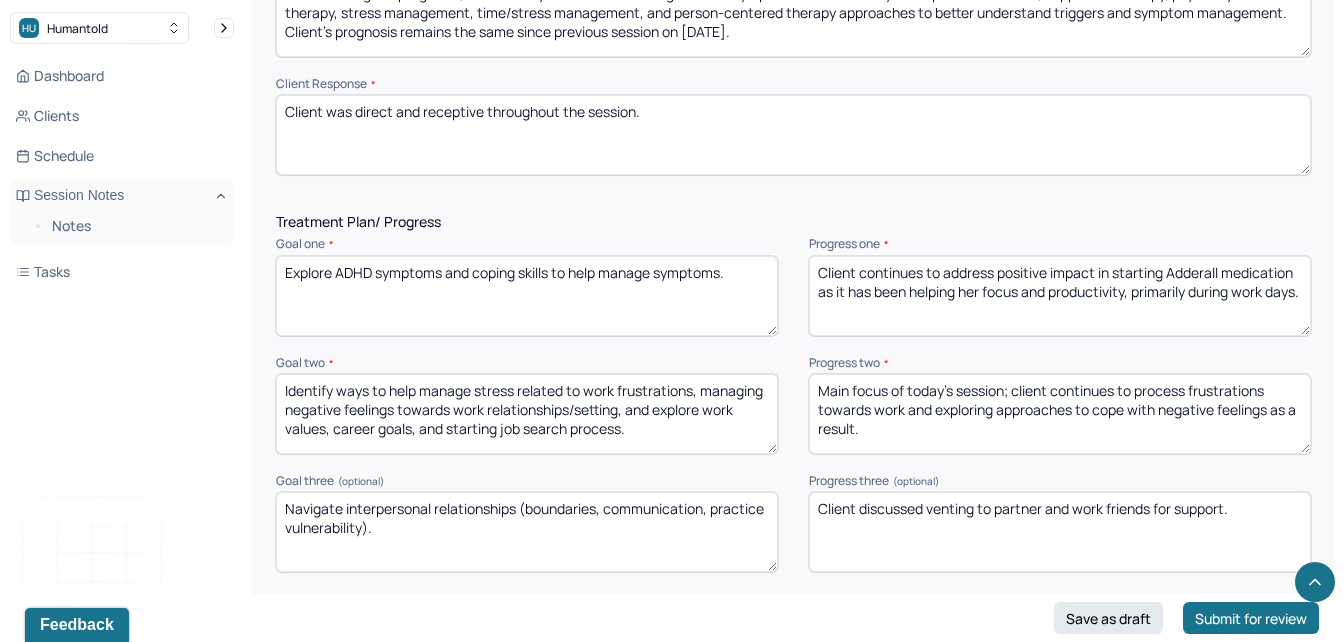 scroll, scrollTop: 2513, scrollLeft: 0, axis: vertical 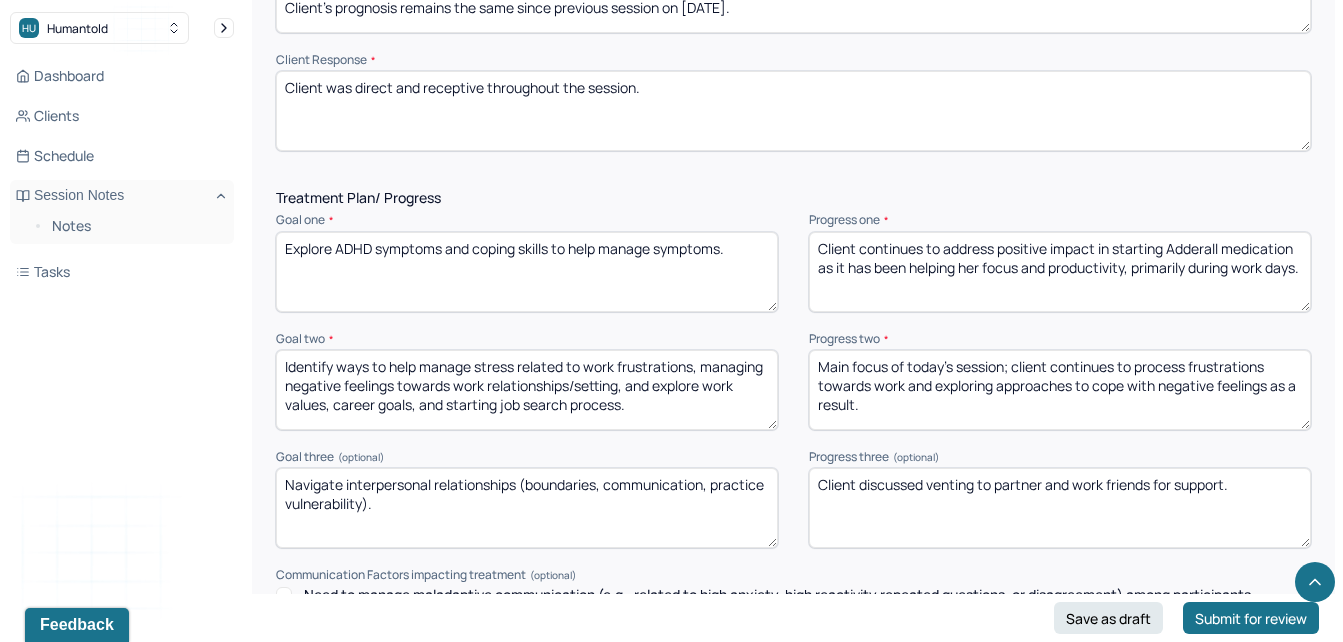 click on "Main focus of today's session; client continues to process frustrations towards work and exploring approaches to cope with negative feelings as a result." at bounding box center (1060, 390) 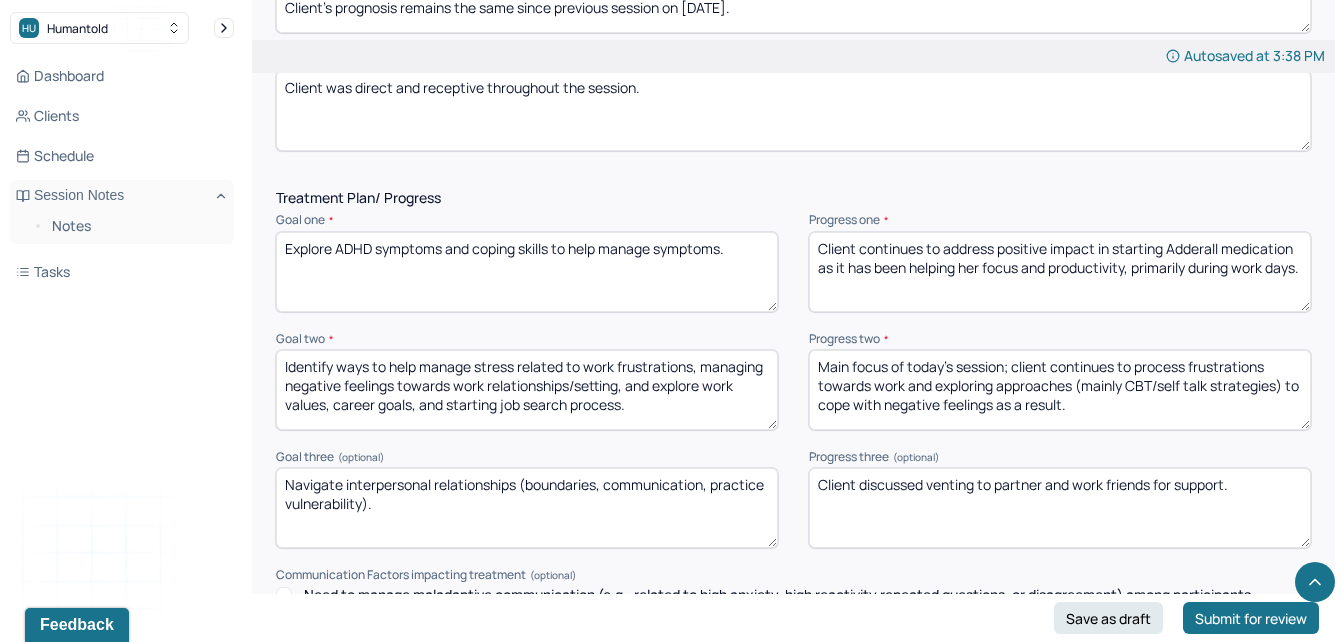 click on "Main focus of today's session; client continues to process frustrations towards work and exploring approaches (mainly CBT/self talk strategies) to cope with negative feelings as a result." at bounding box center (1060, 390) 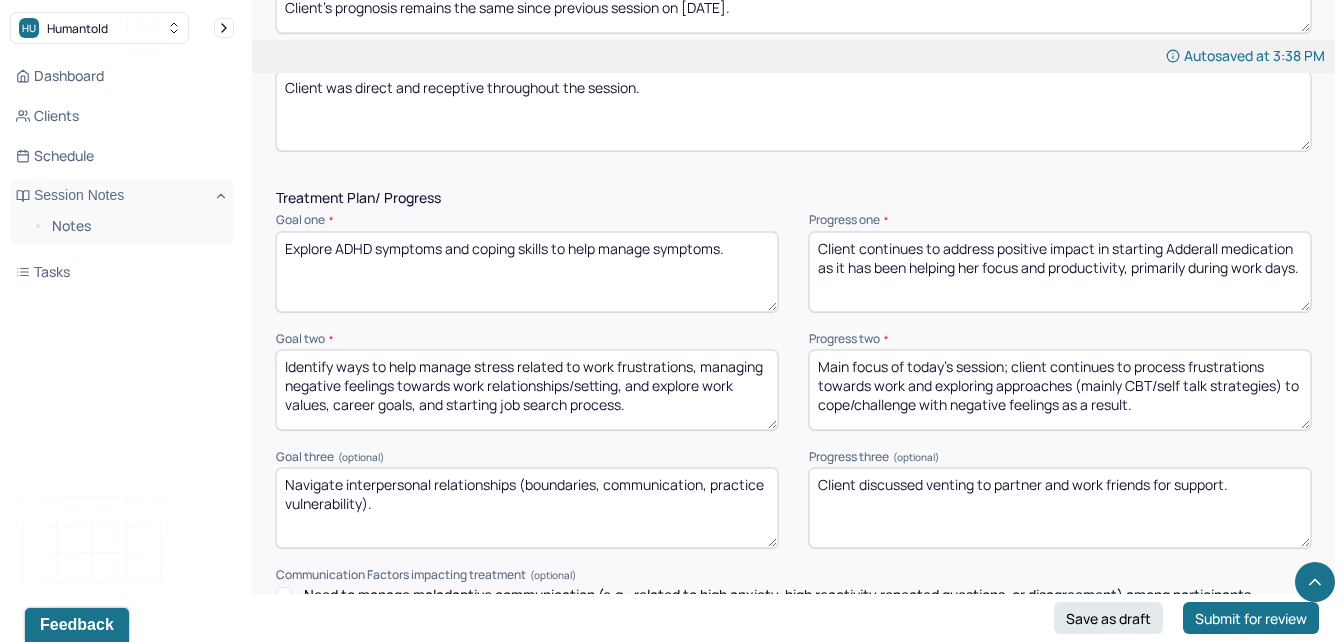 click on "Main focus of today's session; client continues to process frustrations towards work and exploring approaches (mainly CBT/self talk strategies) to cope/challenge with negative feelings as a result." at bounding box center (1060, 390) 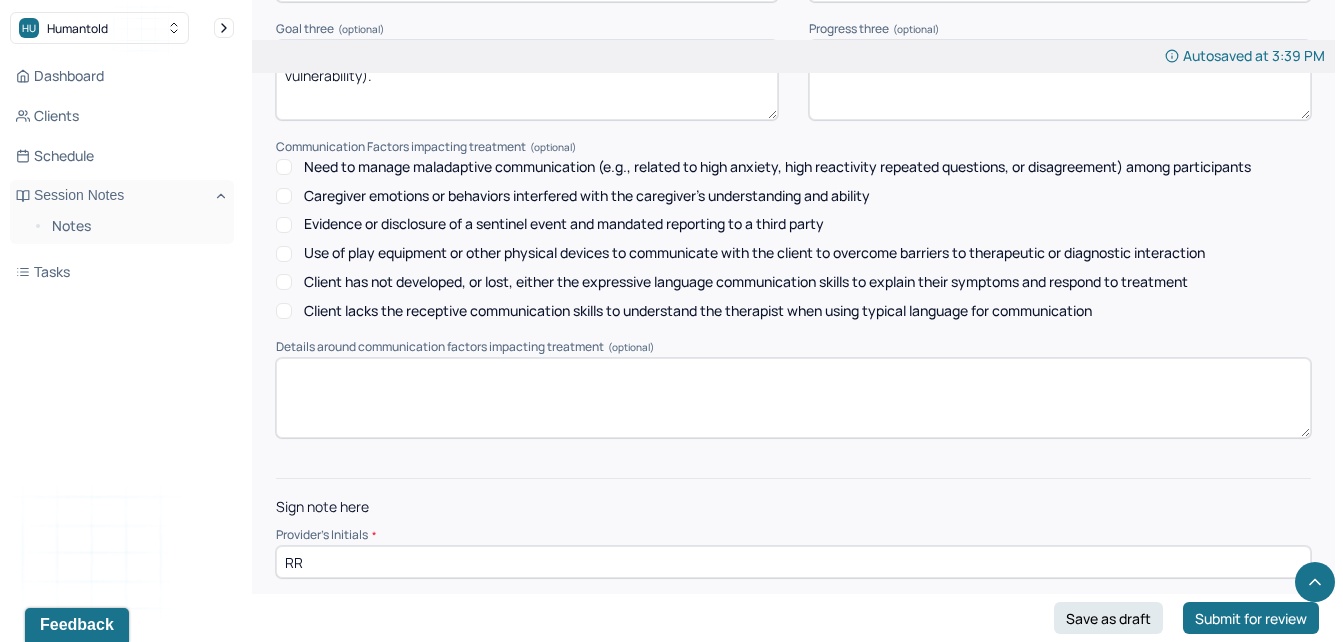 scroll, scrollTop: 2947, scrollLeft: 0, axis: vertical 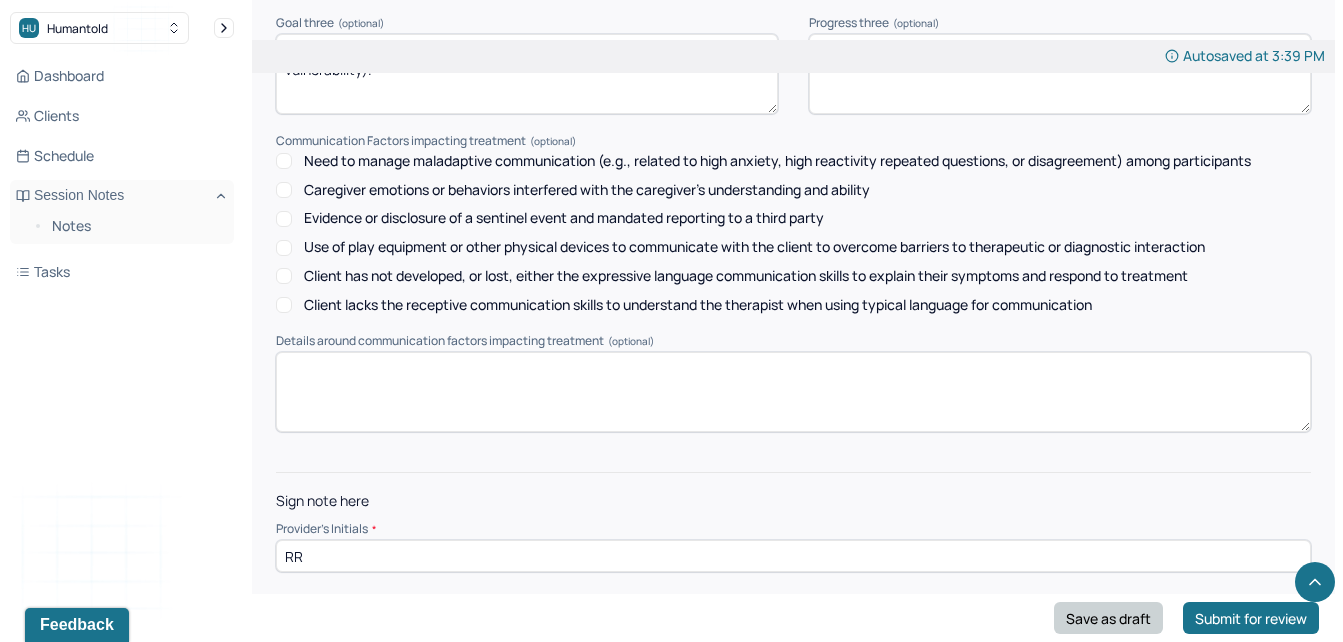 type on "Main focus of today's session; client continues to process frustrations towards work and exploring approaches (mainly CBT/self talk strategies) to cope/challenge negative feelings as a result." 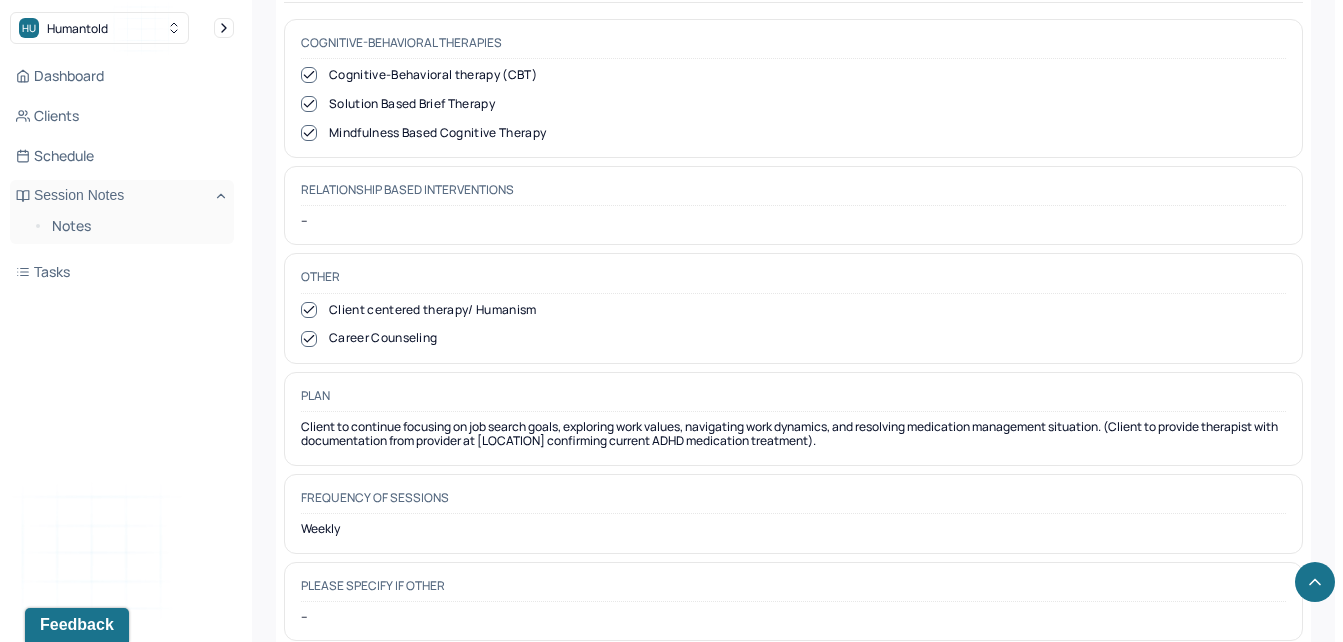 scroll, scrollTop: 1909, scrollLeft: 0, axis: vertical 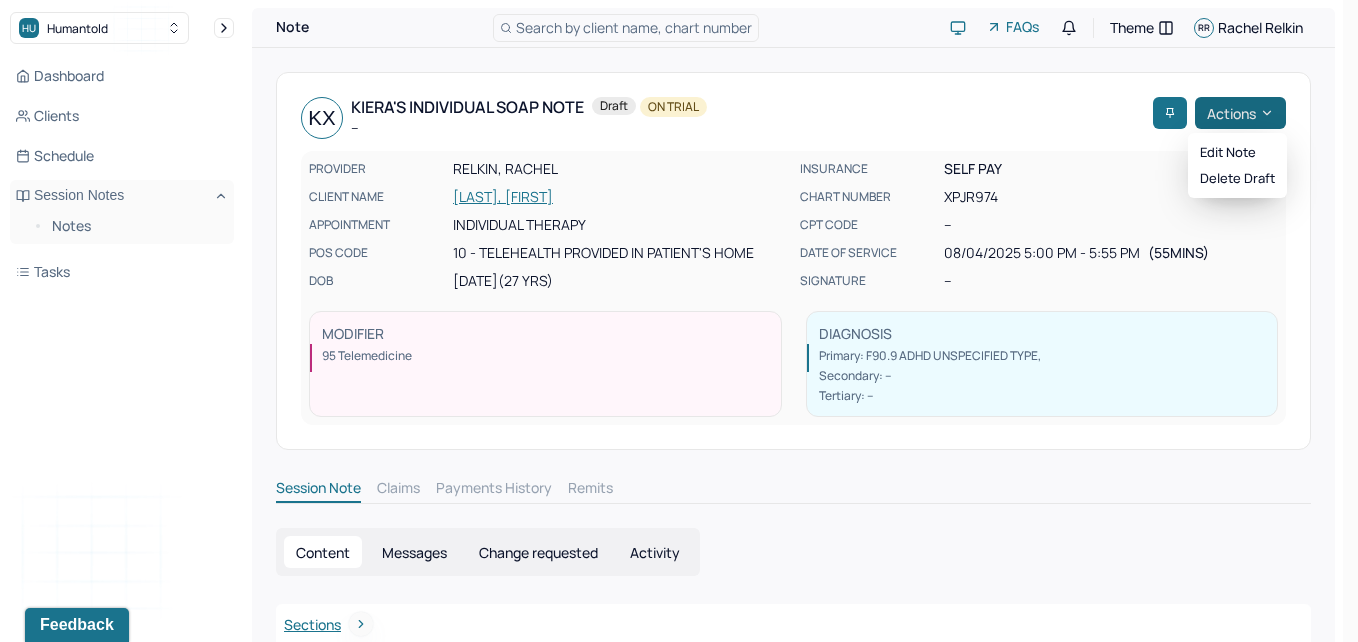 click on "Actions" at bounding box center (1240, 113) 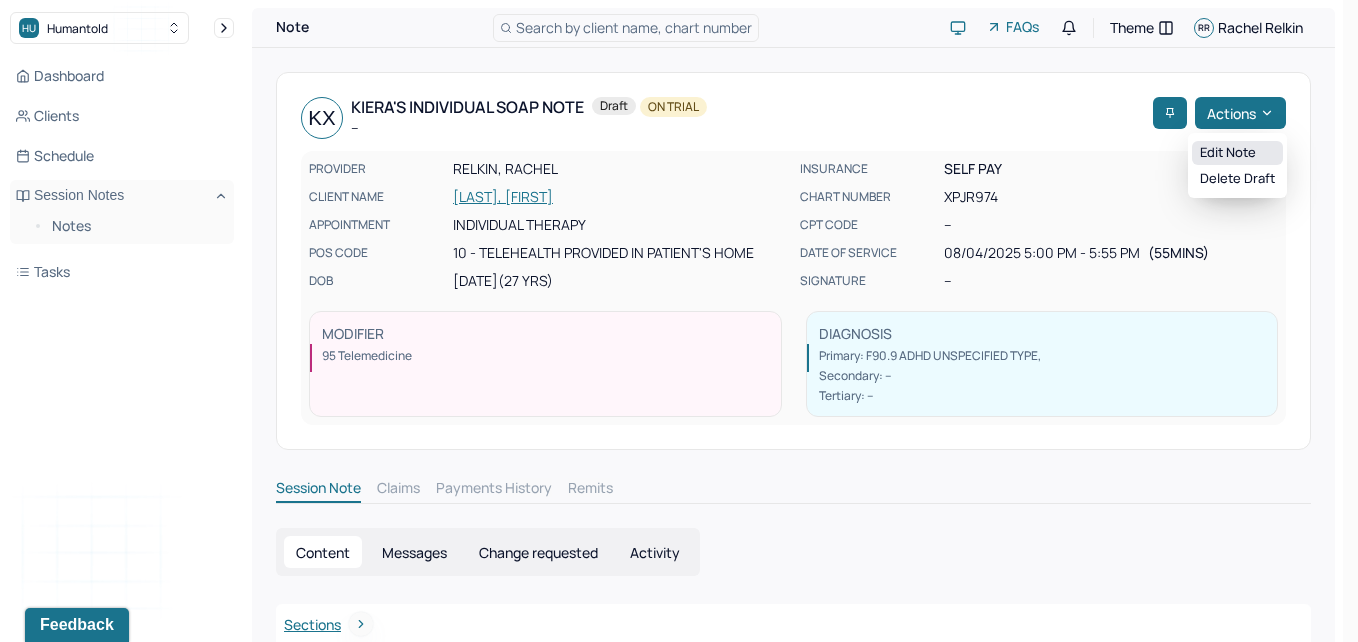 click on "Edit note" at bounding box center (1237, 153) 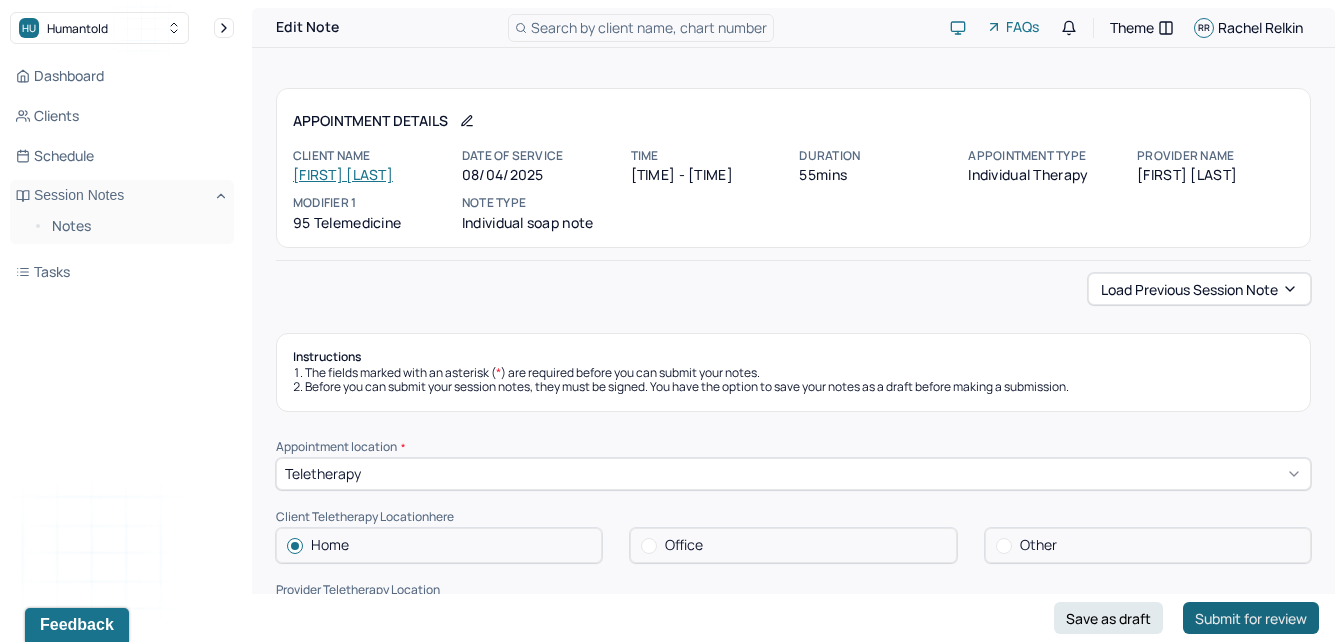 click on "Submit for review" at bounding box center [1251, 618] 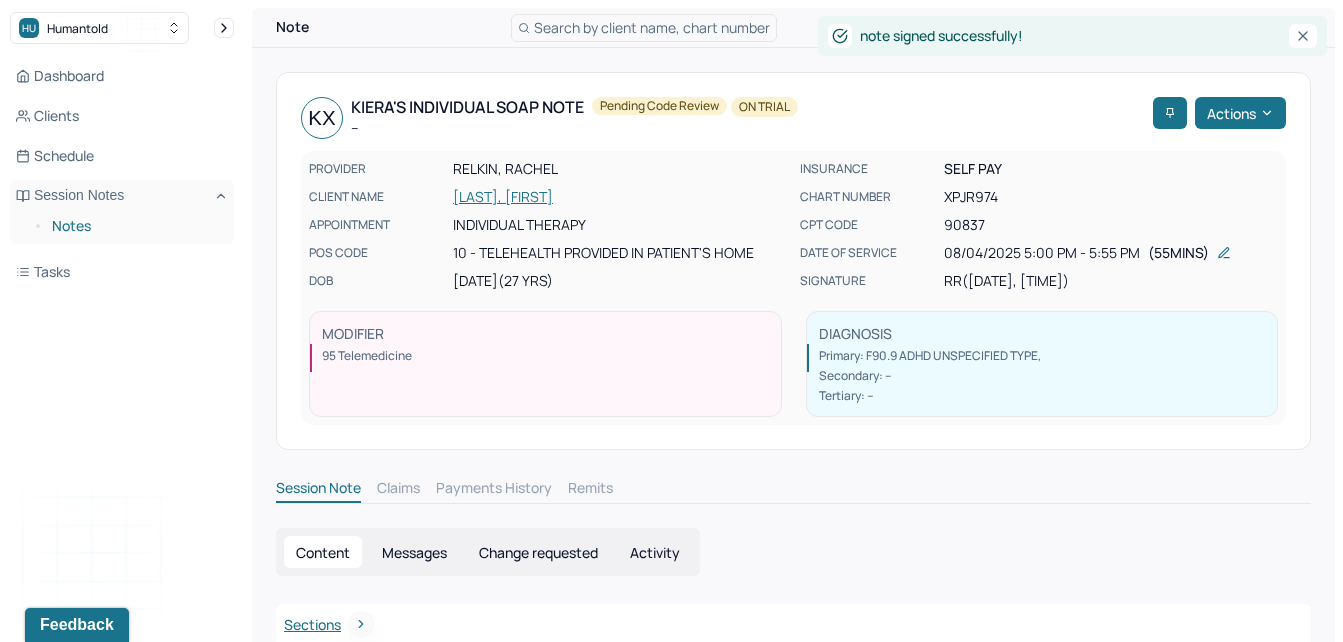 click on "Notes" at bounding box center [135, 226] 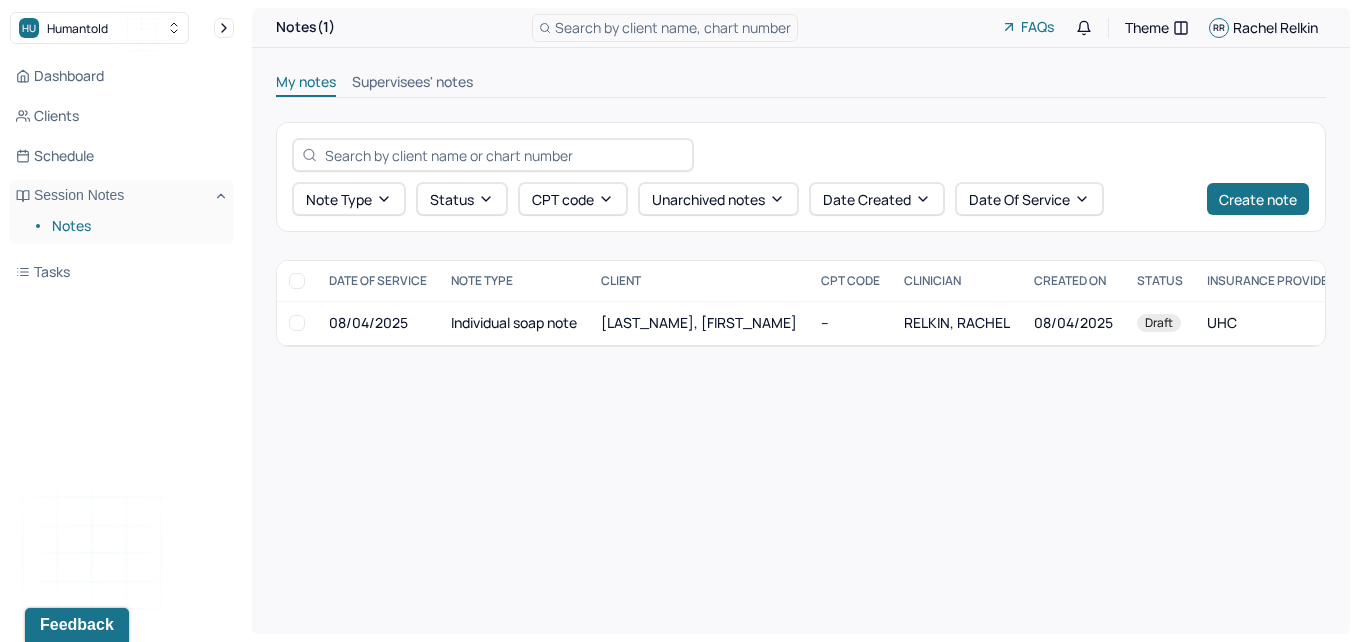 click on "Notes" at bounding box center (135, 226) 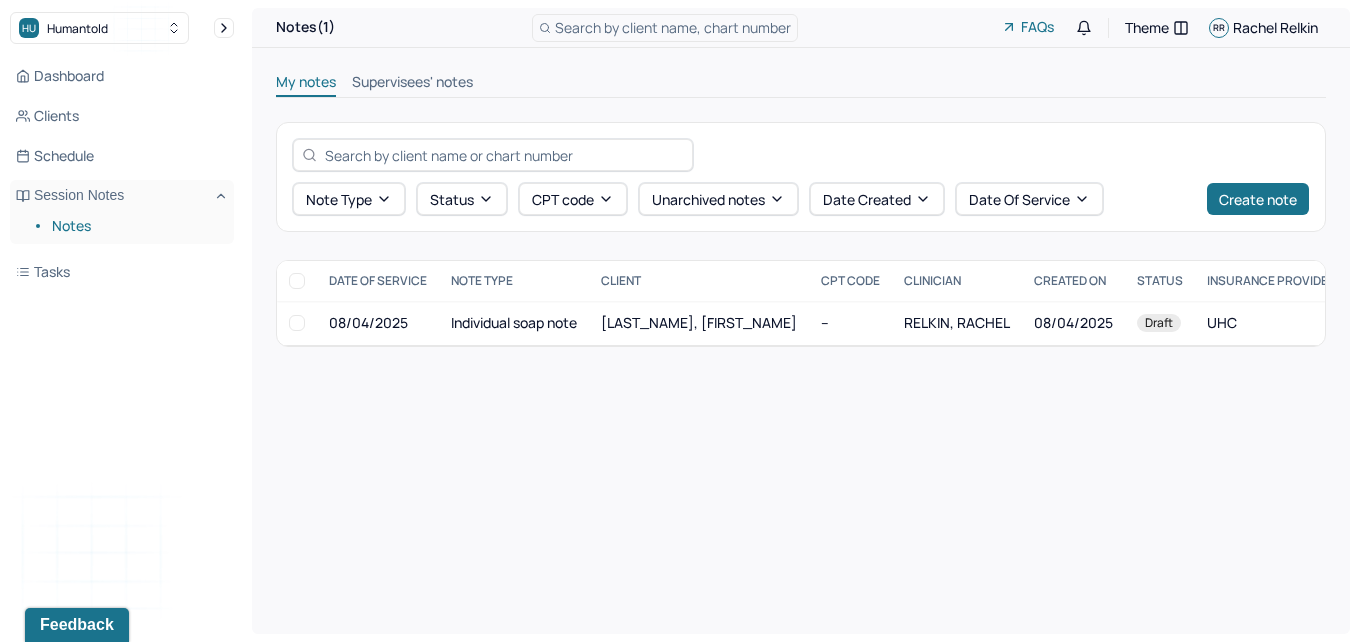 click on "Supervisees' notes" at bounding box center [412, 84] 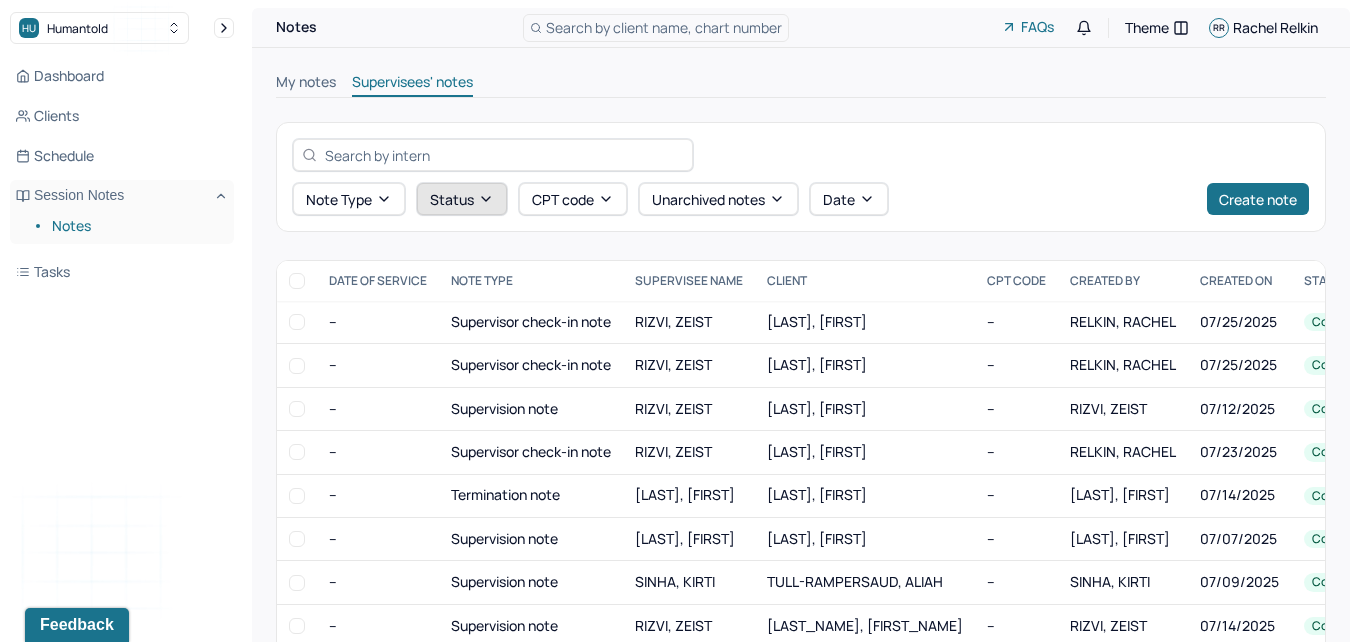 click on "Status" at bounding box center [462, 199] 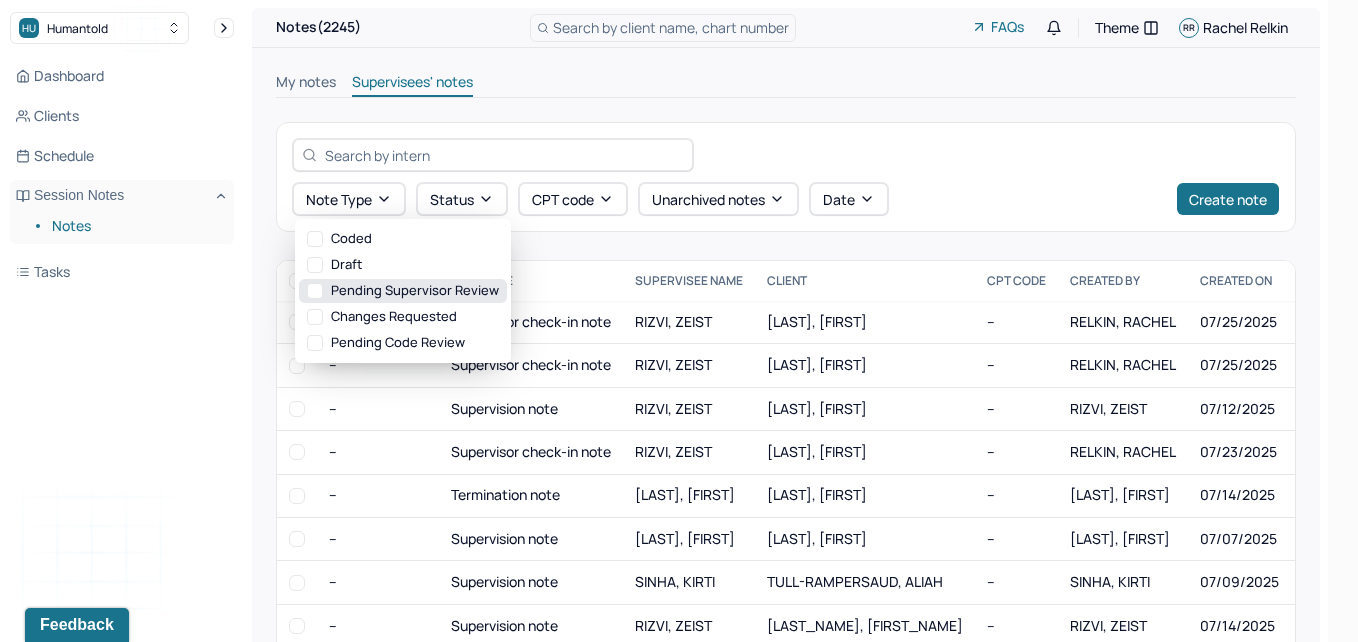 click on "Pending supervisor review" at bounding box center (403, 291) 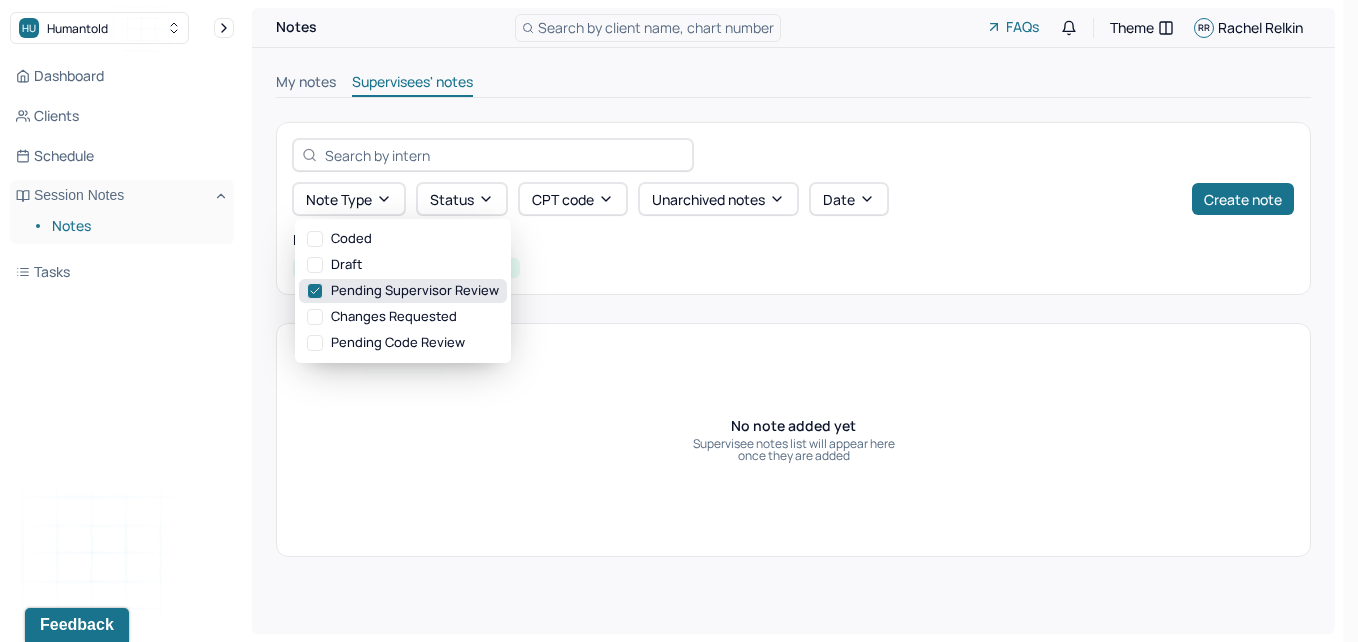 click on "Pending supervisor review" at bounding box center (403, 291) 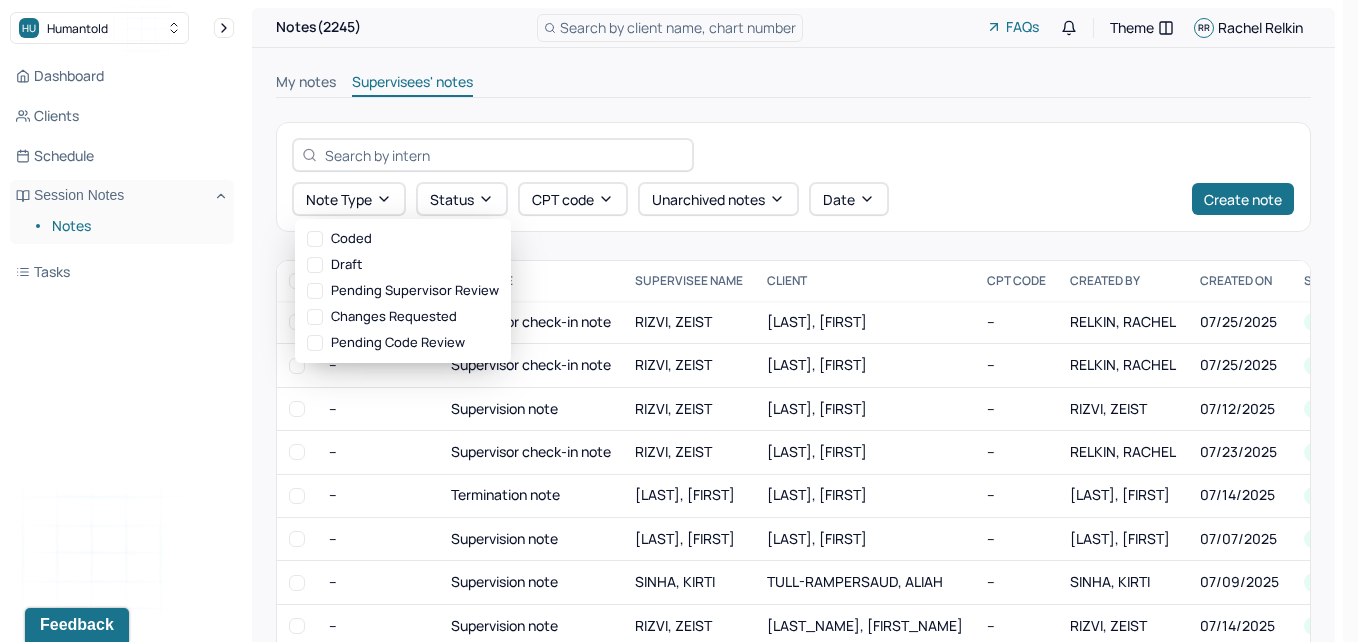 click on "My notes" at bounding box center [306, 84] 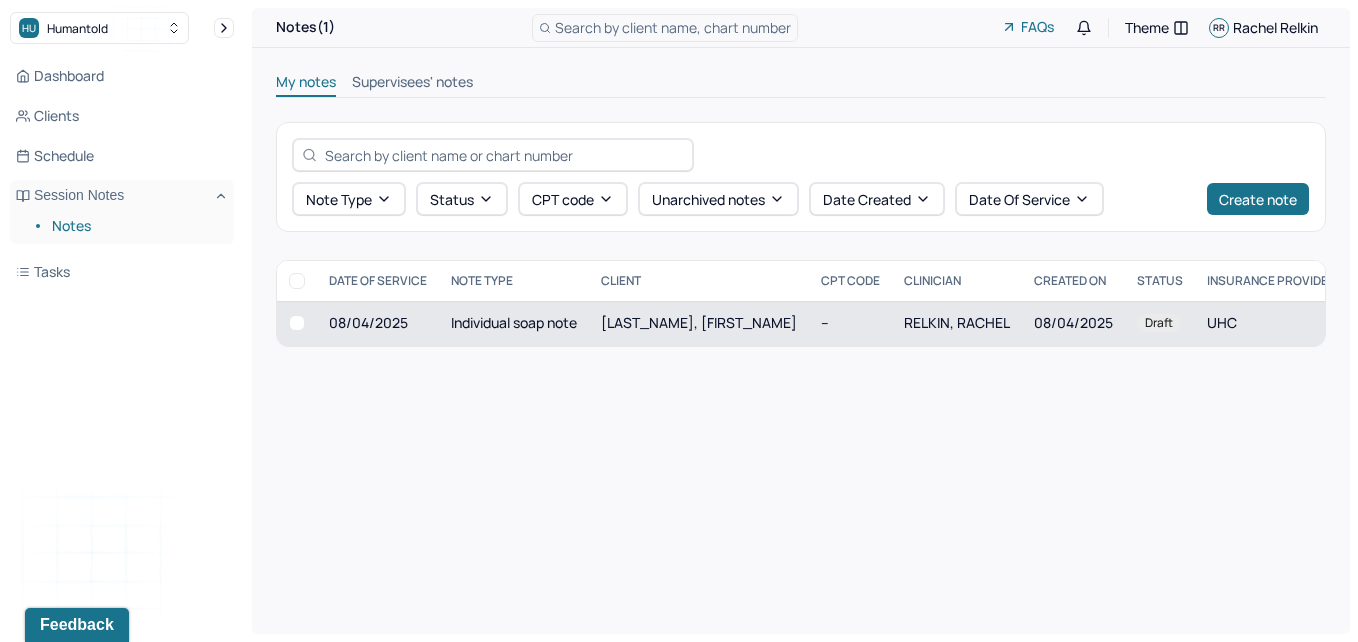 click on "[LAST_NAME], [FIRST_NAME]" at bounding box center [699, 323] 